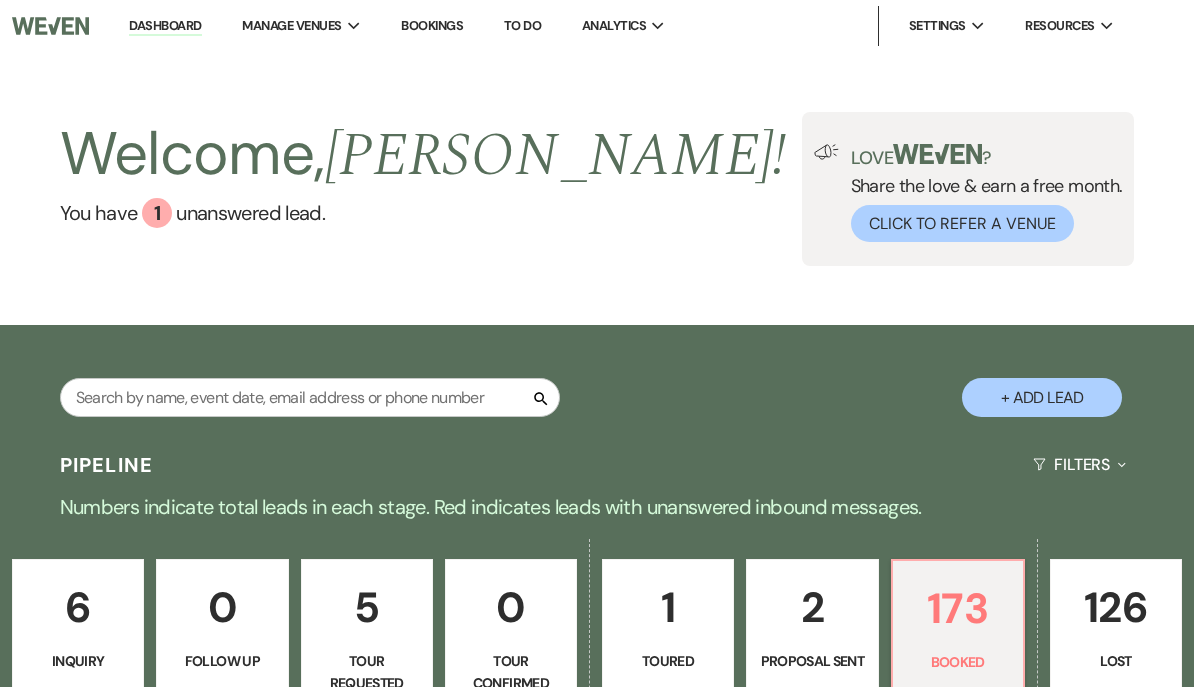 scroll, scrollTop: 0, scrollLeft: 0, axis: both 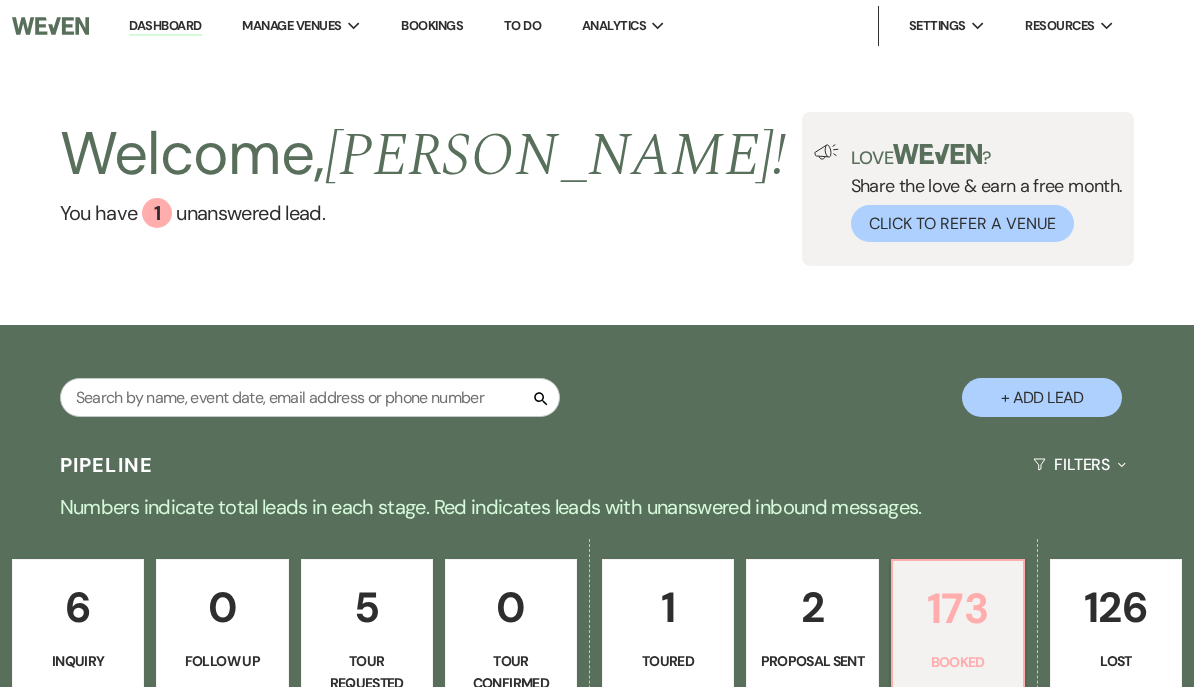 click on "173" at bounding box center (958, 608) 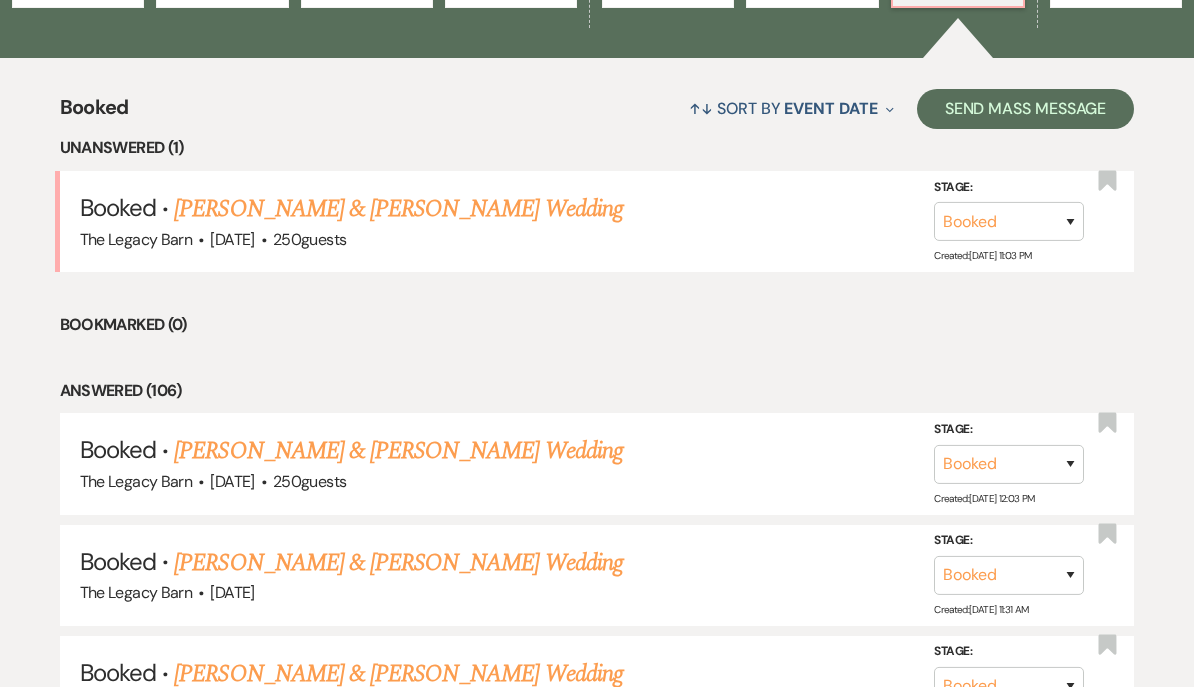 scroll, scrollTop: 687, scrollLeft: 0, axis: vertical 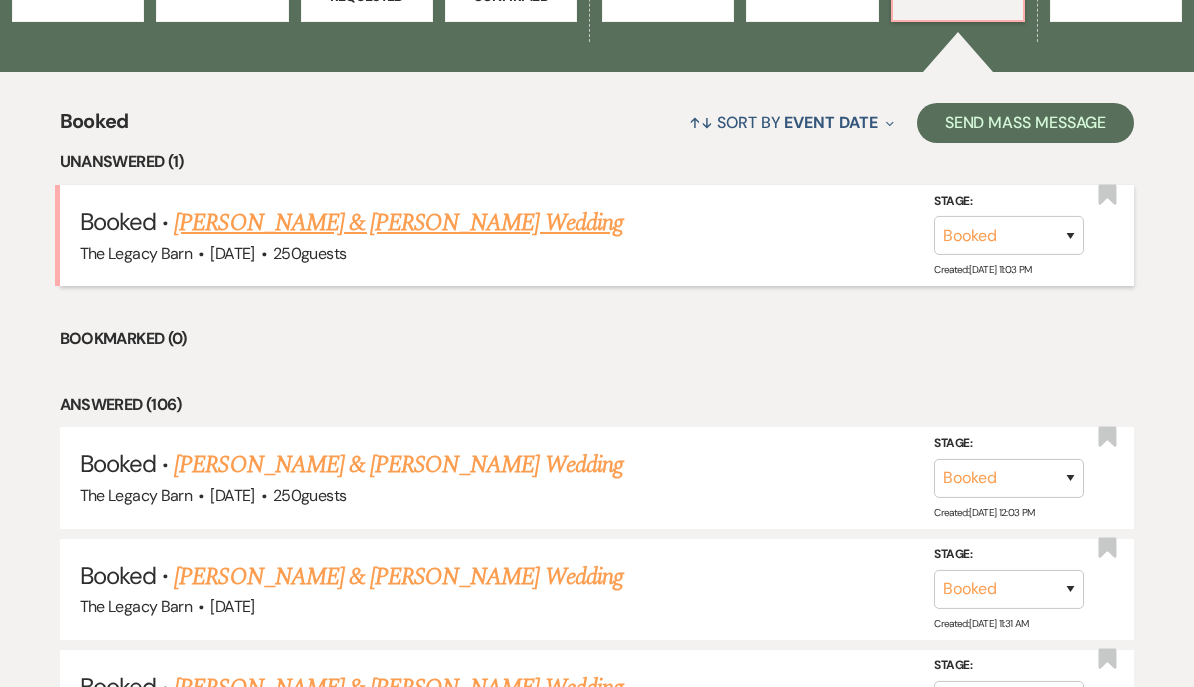 click on "[PERSON_NAME] & [PERSON_NAME] Wedding" at bounding box center (398, 223) 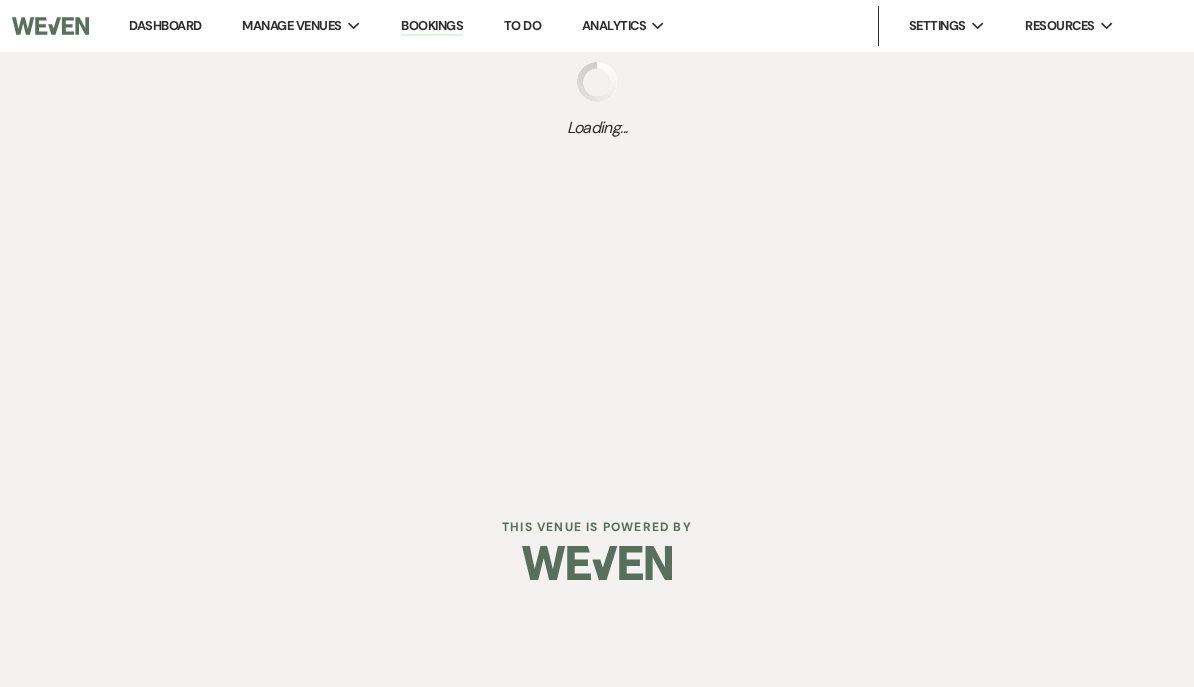scroll, scrollTop: 0, scrollLeft: 0, axis: both 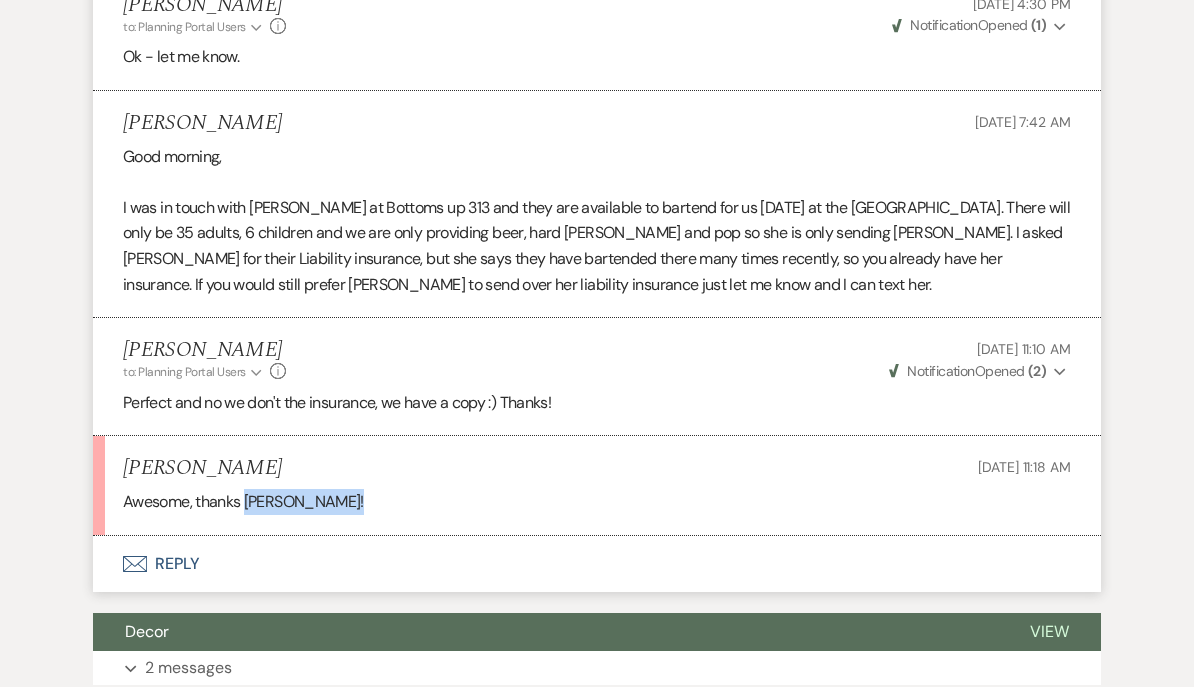 click on "Event Messages   Log Log Message +  New Message Communicate with  clients  by clicking "New Message" or replying to an existing message thread. Filter by topics... Unanswered Message:  Task List Reminders  Dismiss Alert Hide [PERSON_NAME] to: Planning Portal Users Expand Info [DATE] 3:35 PM Weven Check Notification  Opened   ( 4 ) Expand Hello [PERSON_NAME] & [PERSON_NAME], Your wedding is approaching fast and there are some items that still need to be done. I'm attaching the "To Do" list as a reference, but here is a list of other reminders: Something Borrowed Decor - the  Picture List  can be found here:  [URL][DOMAIN_NAME] The  Selection Form  can be found here:  [URL][DOMAIN_NAME] Are you planning to do your own  floor plan layout ? We can do standard setup based on the guest count. But here is the file in case you would like to do it yourself:  If you want to   -" at bounding box center [597, -471] 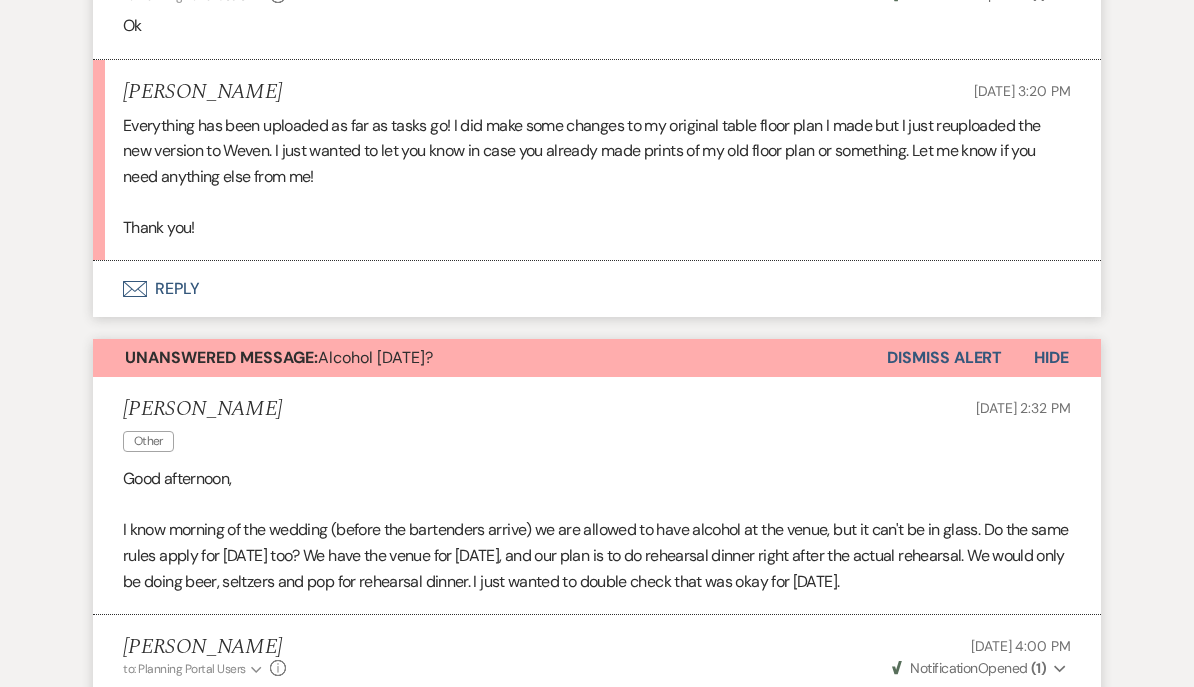 click on "Dismiss Alert" at bounding box center (944, 359) 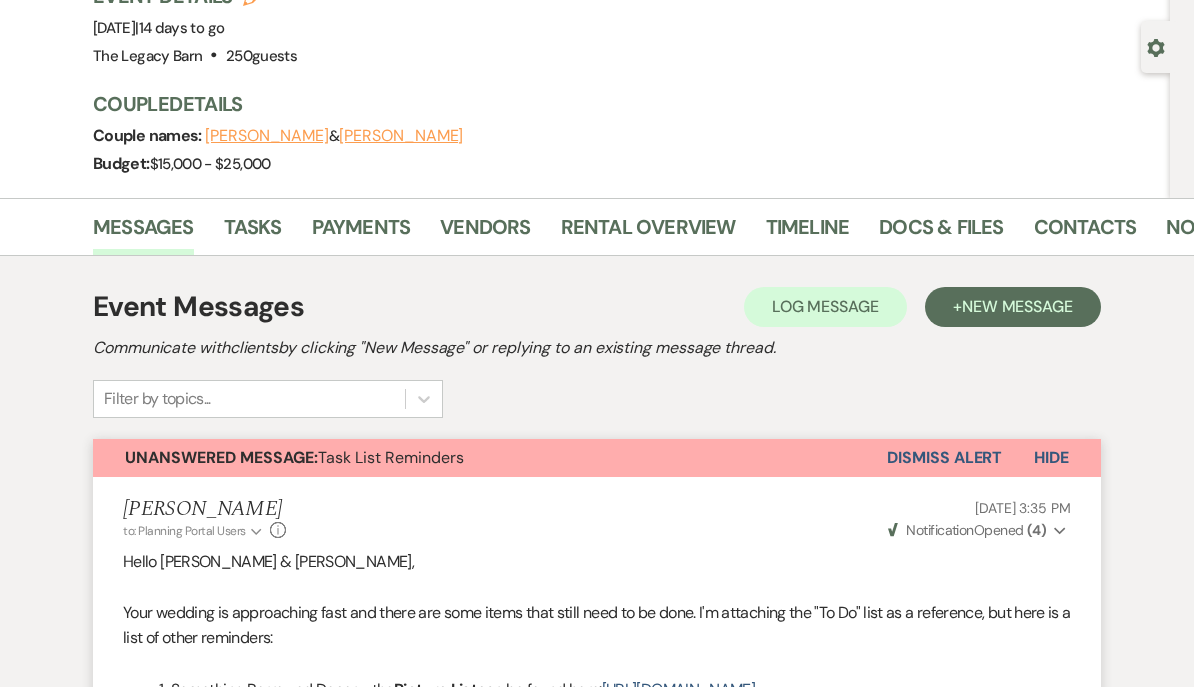 scroll, scrollTop: 0, scrollLeft: 0, axis: both 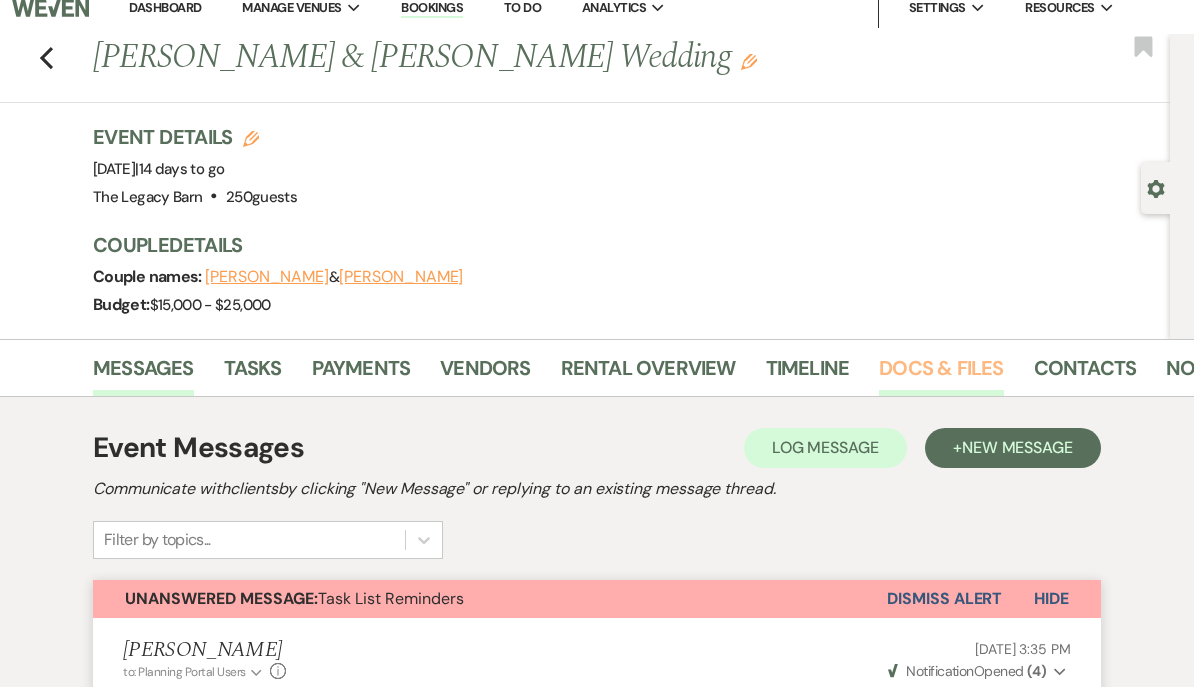 click on "Docs & Files" at bounding box center [941, 375] 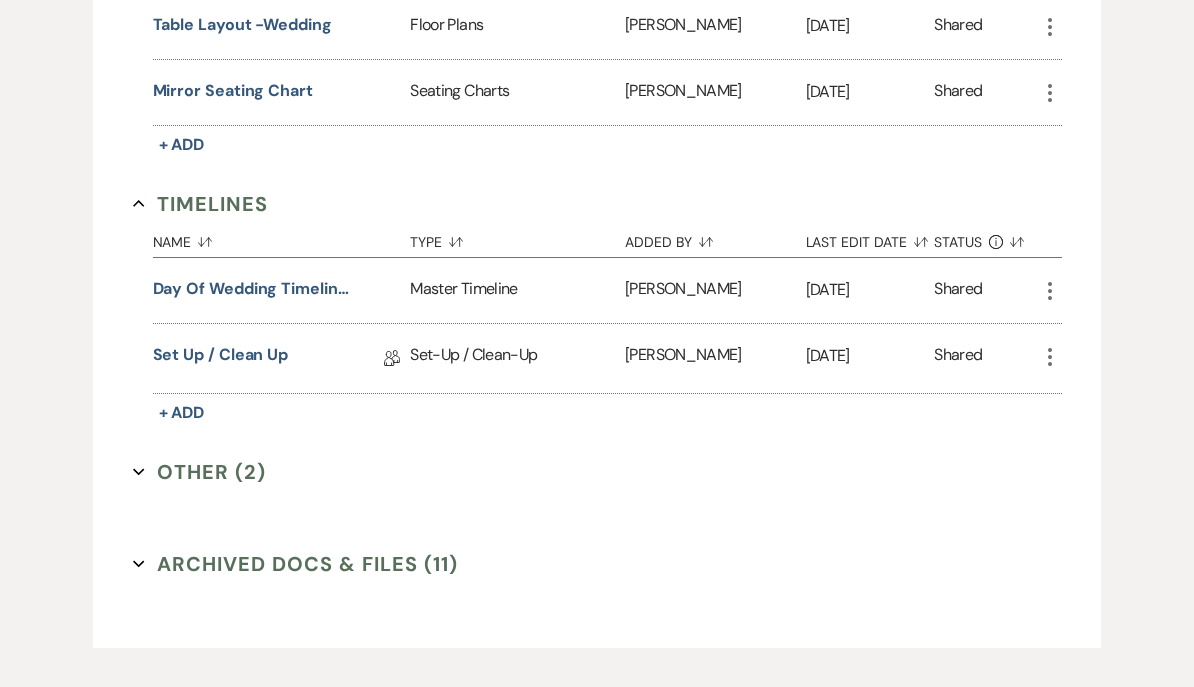 scroll, scrollTop: 1765, scrollLeft: 0, axis: vertical 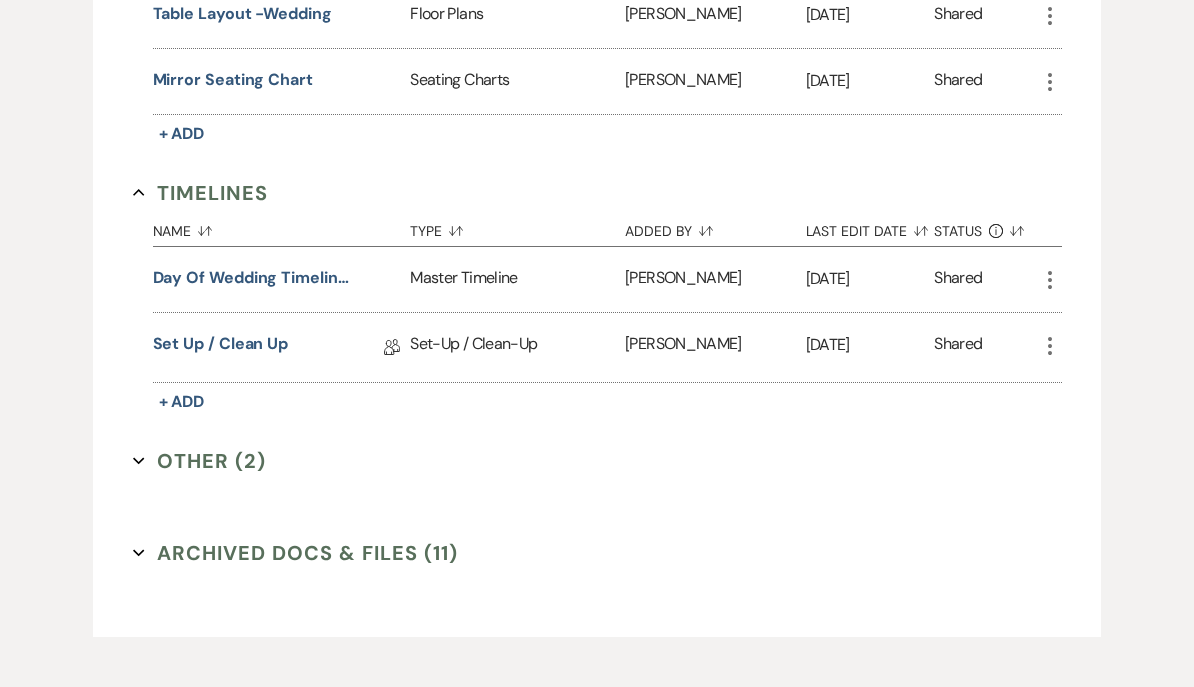 click on "Other (2) Expand" at bounding box center [200, 462] 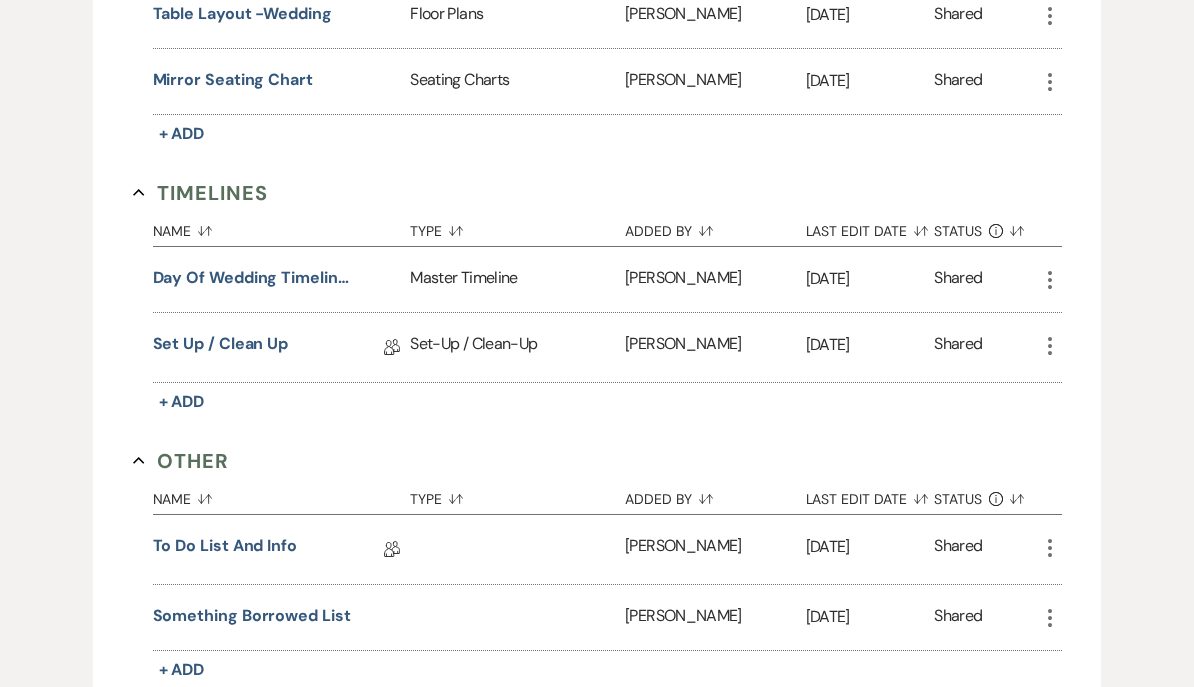 scroll, scrollTop: 1766, scrollLeft: 0, axis: vertical 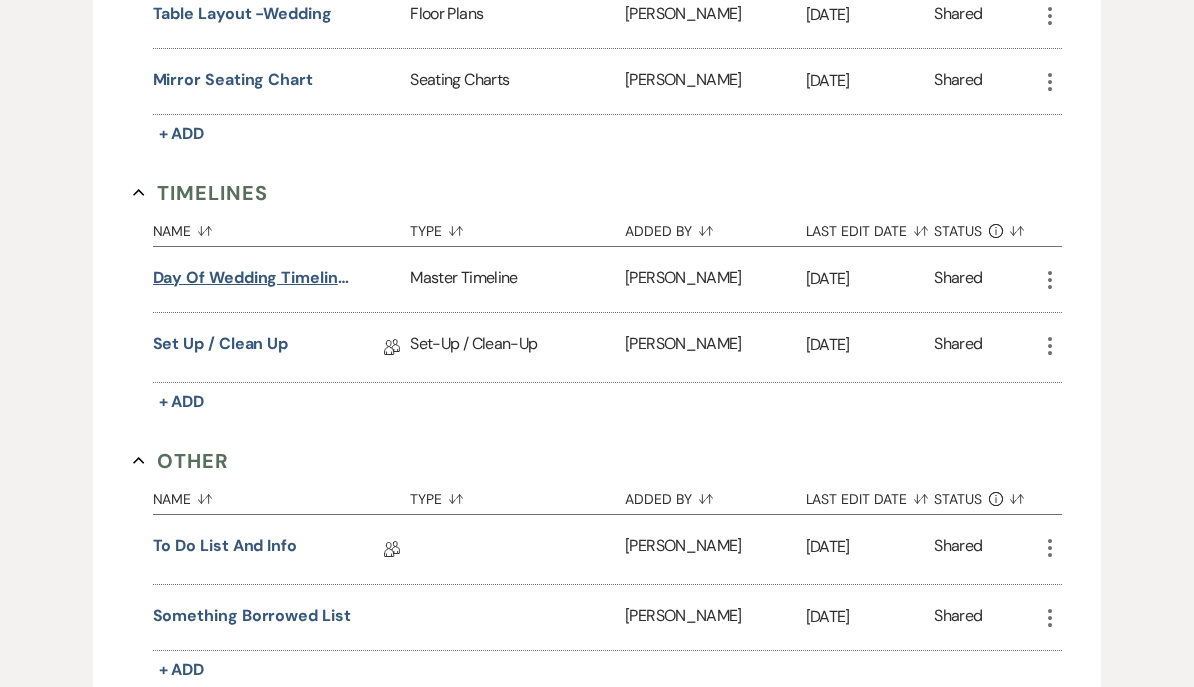 click on "Day of Wedding Timeline- [PERSON_NAME]" at bounding box center [253, 278] 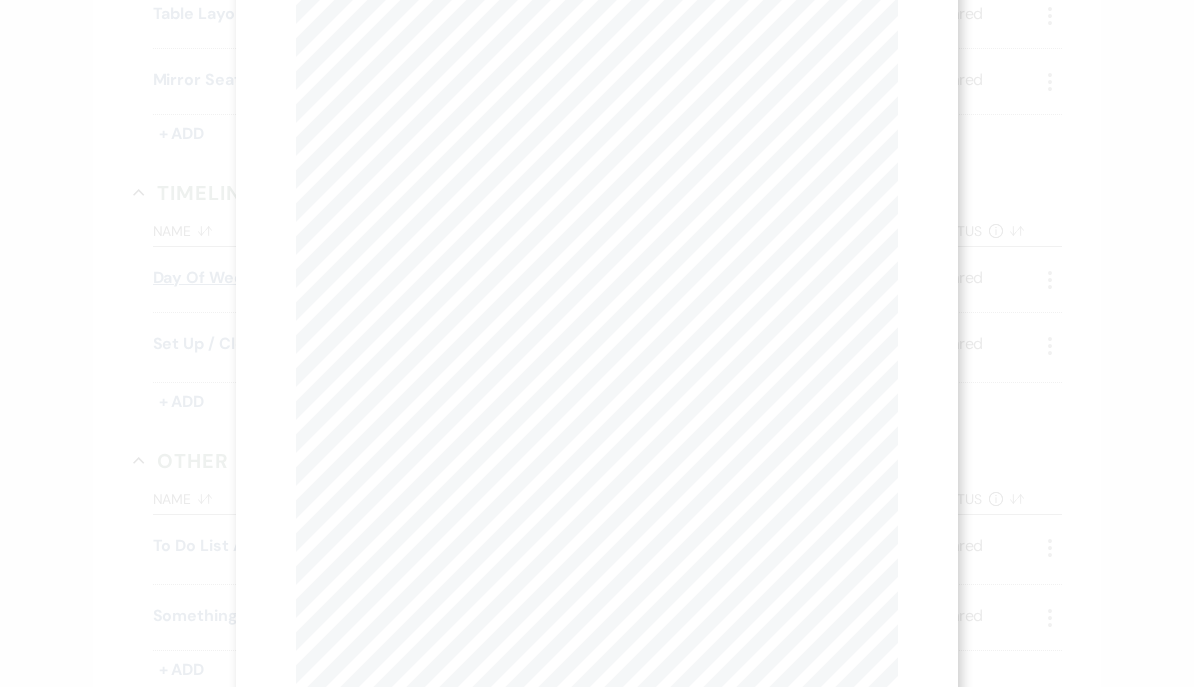 scroll, scrollTop: 147, scrollLeft: 0, axis: vertical 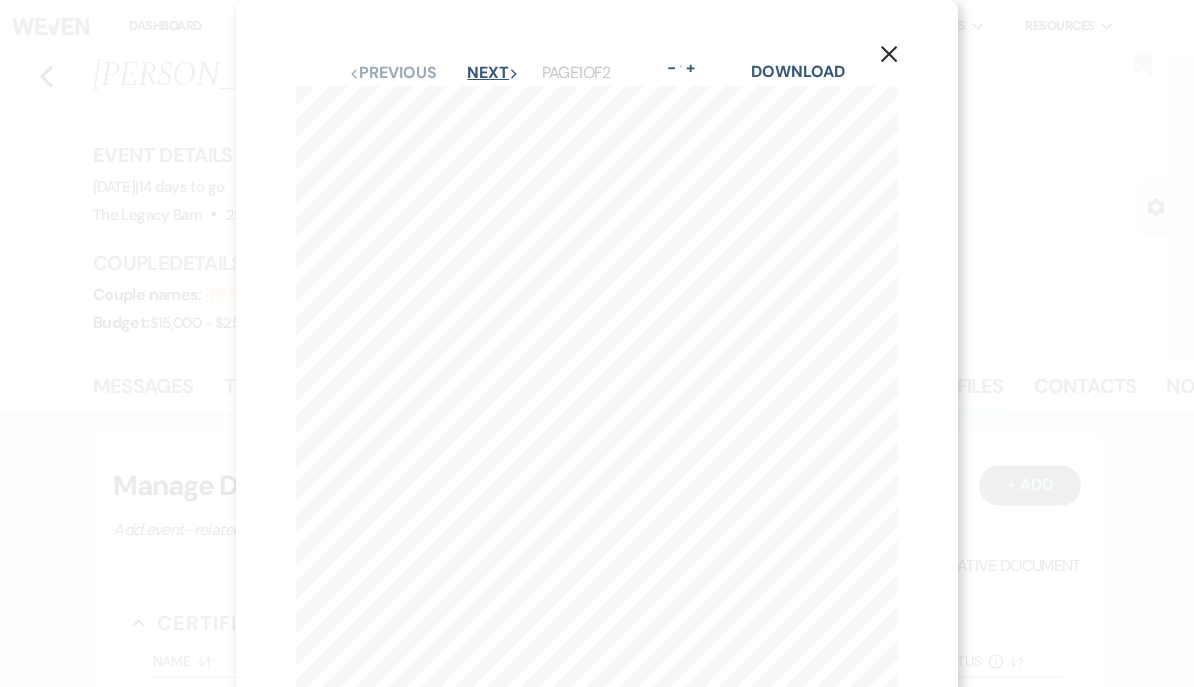 click on "Next  Next" at bounding box center (493, 73) 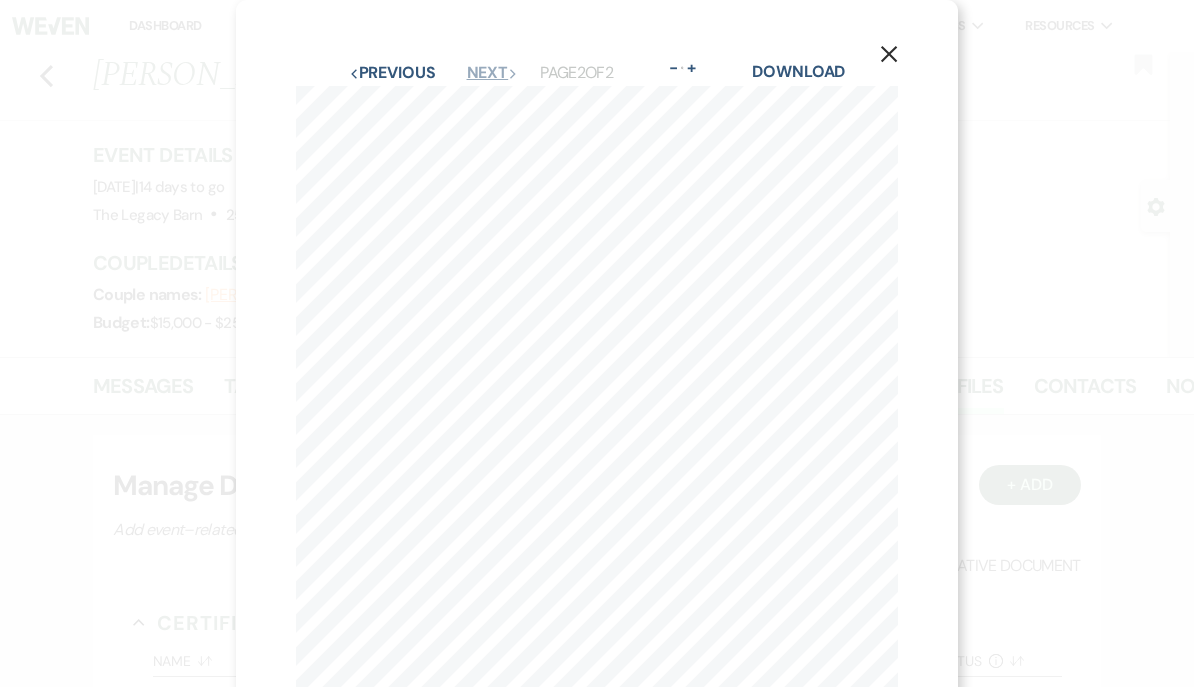 scroll, scrollTop: 0, scrollLeft: 0, axis: both 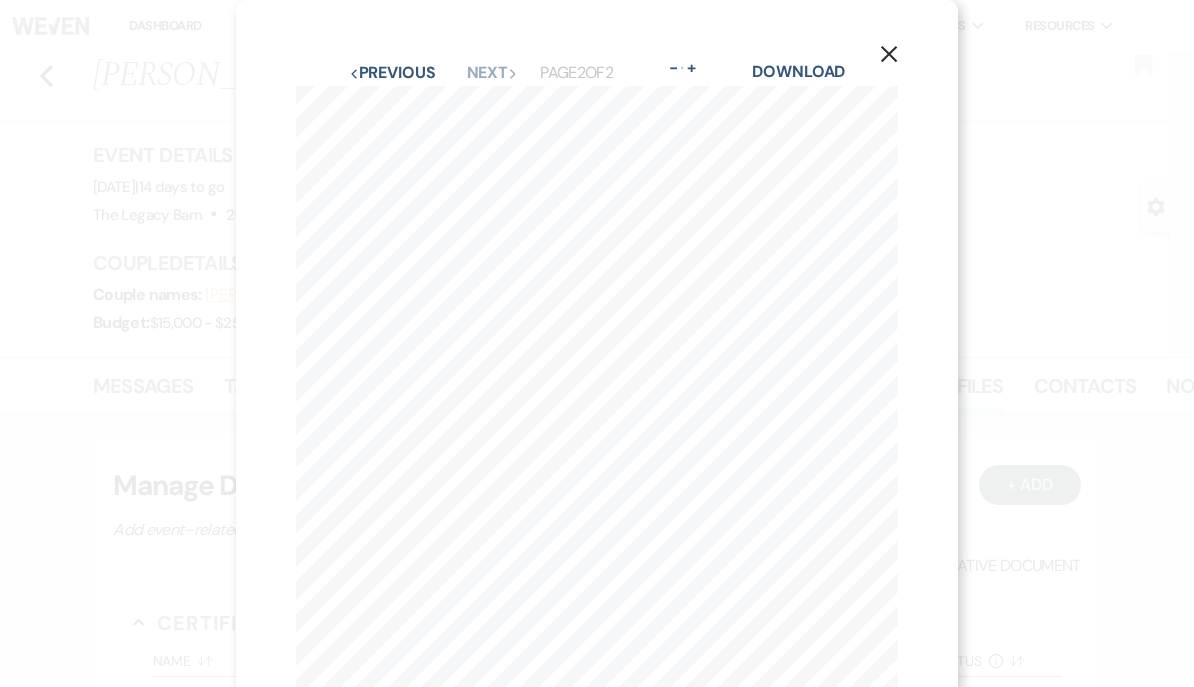 click on "X" 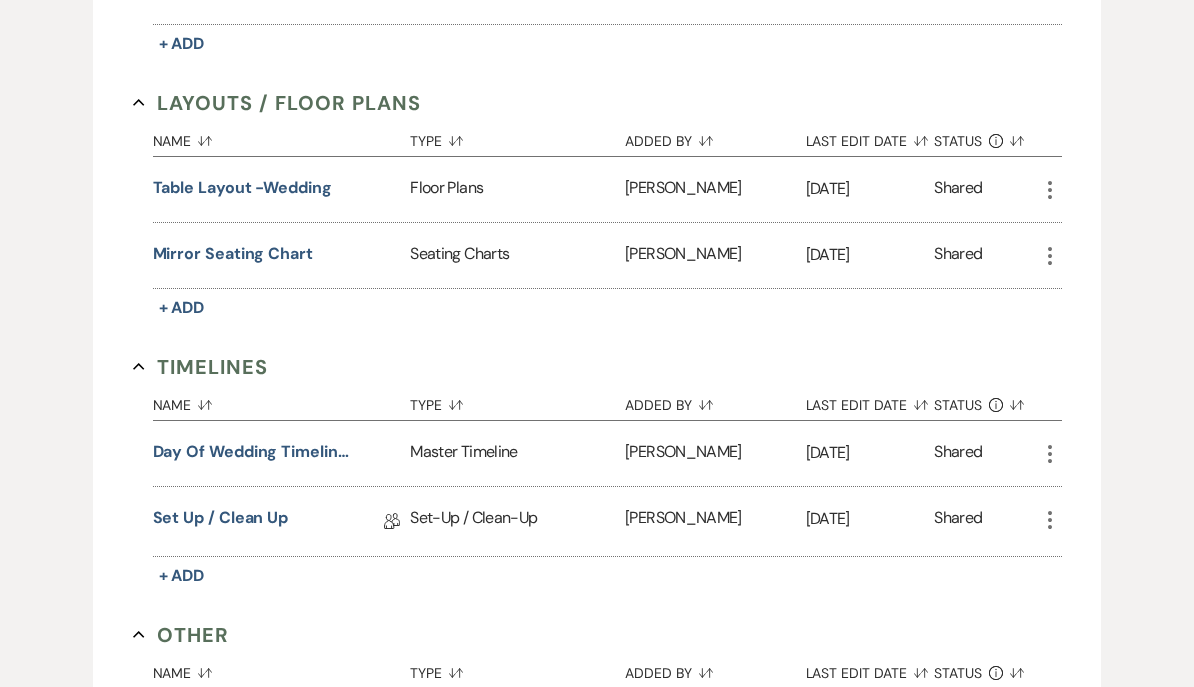 scroll, scrollTop: 1592, scrollLeft: 0, axis: vertical 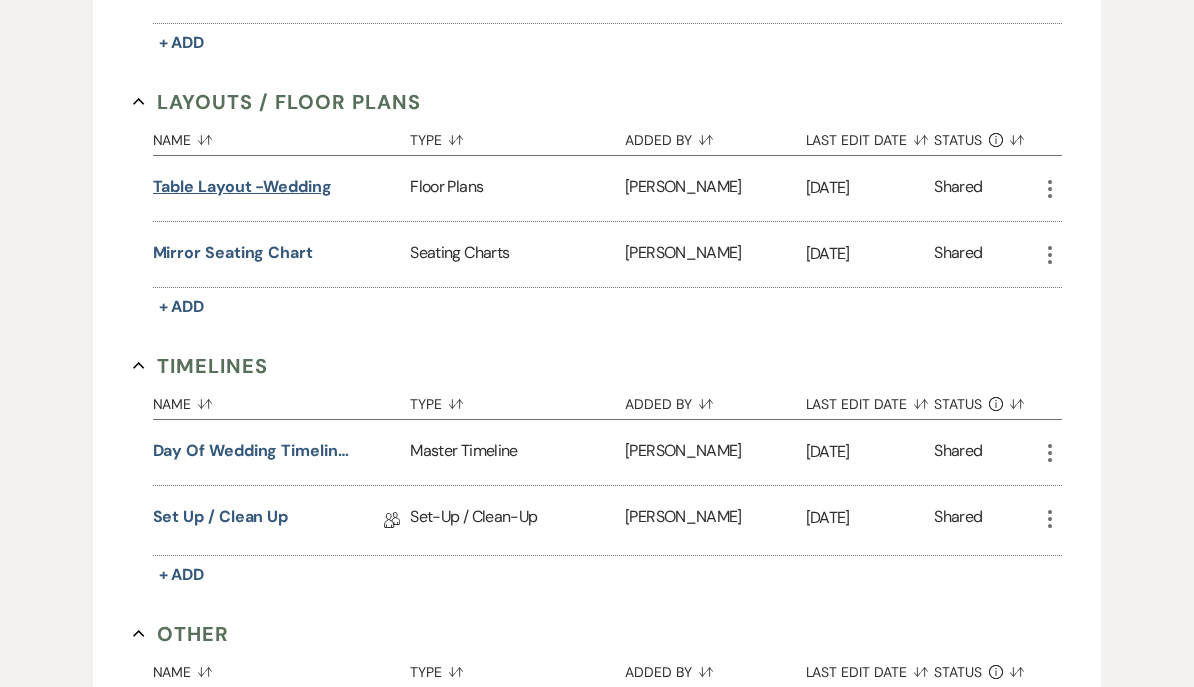 click on "Table Layout -Wedding" at bounding box center (242, 188) 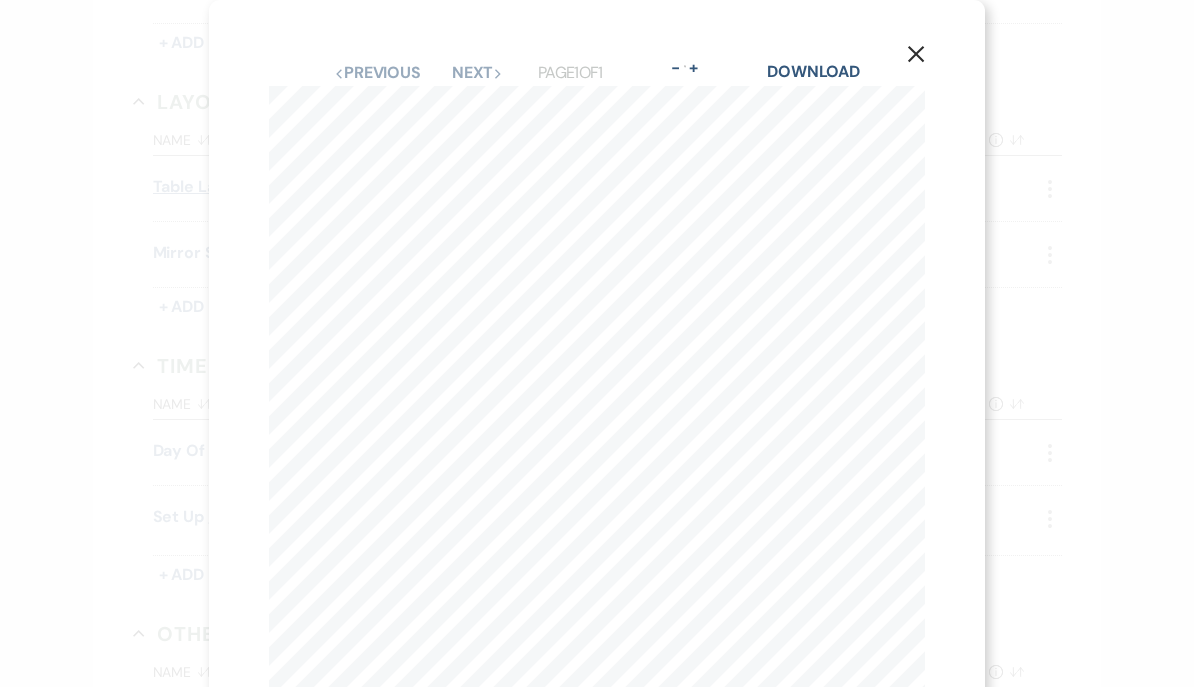 scroll, scrollTop: 0, scrollLeft: 0, axis: both 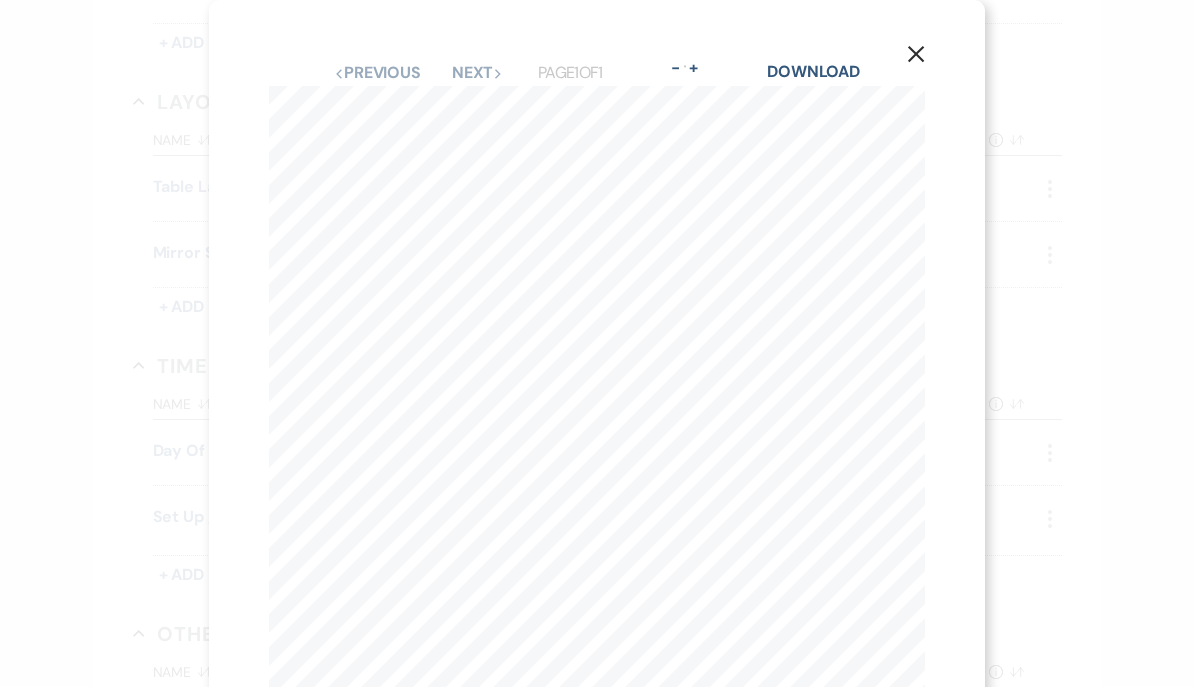click 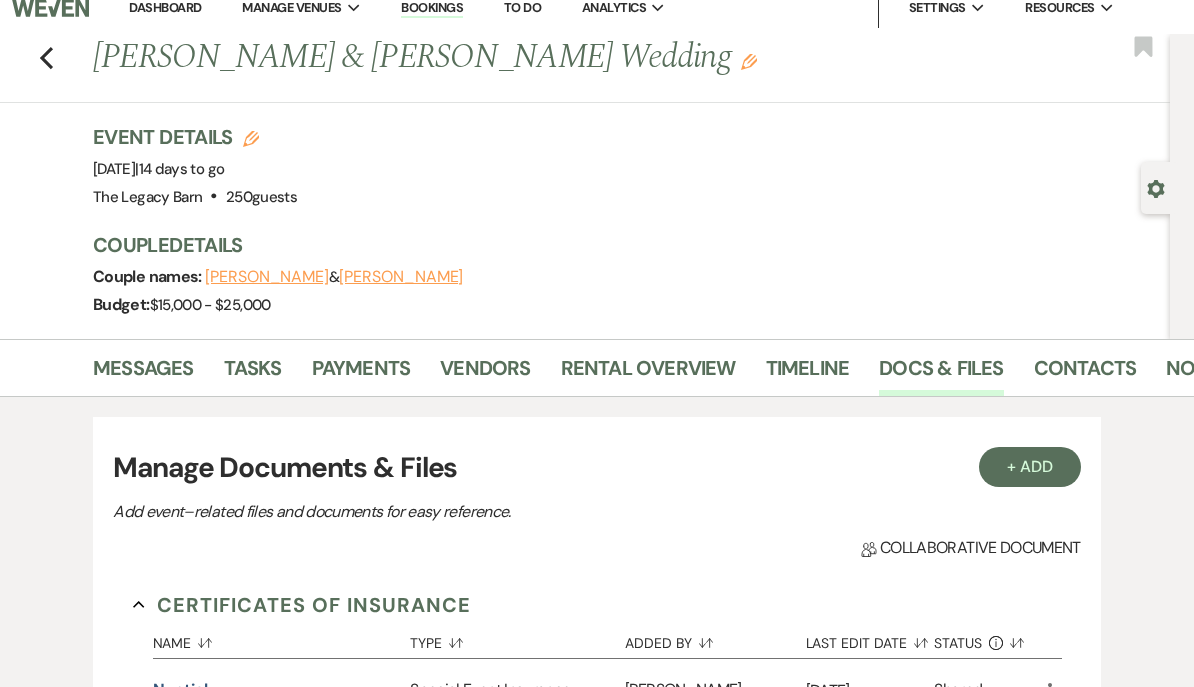 scroll, scrollTop: 0, scrollLeft: 0, axis: both 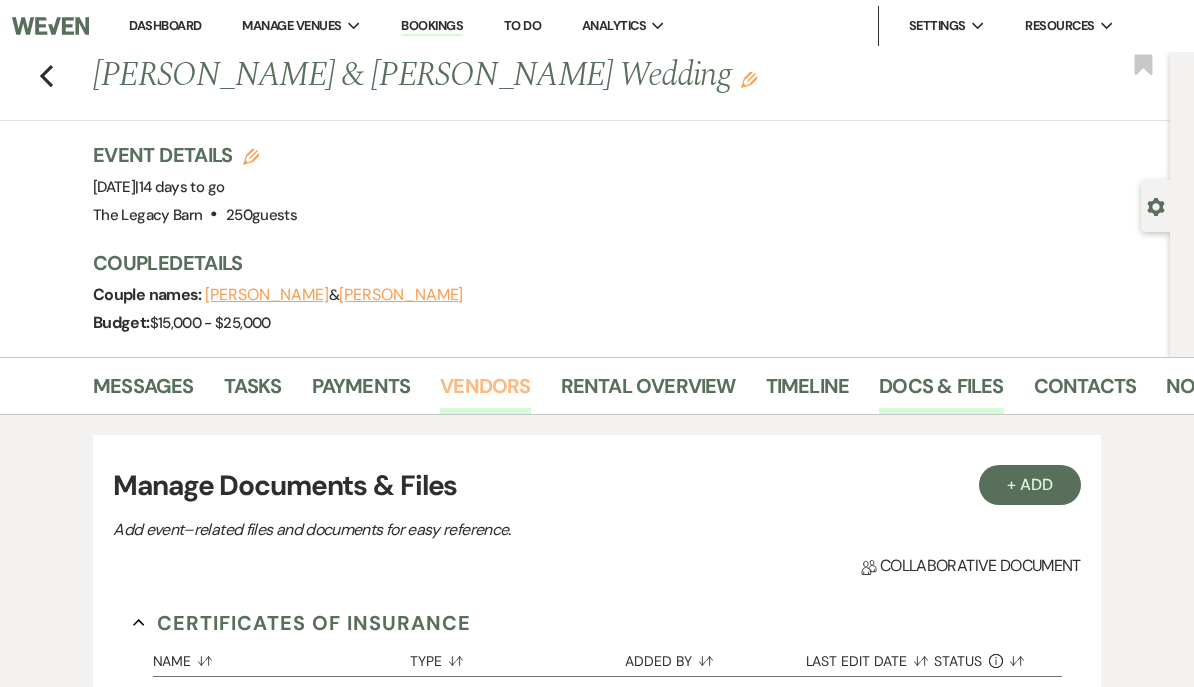 click on "Vendors" at bounding box center (485, 392) 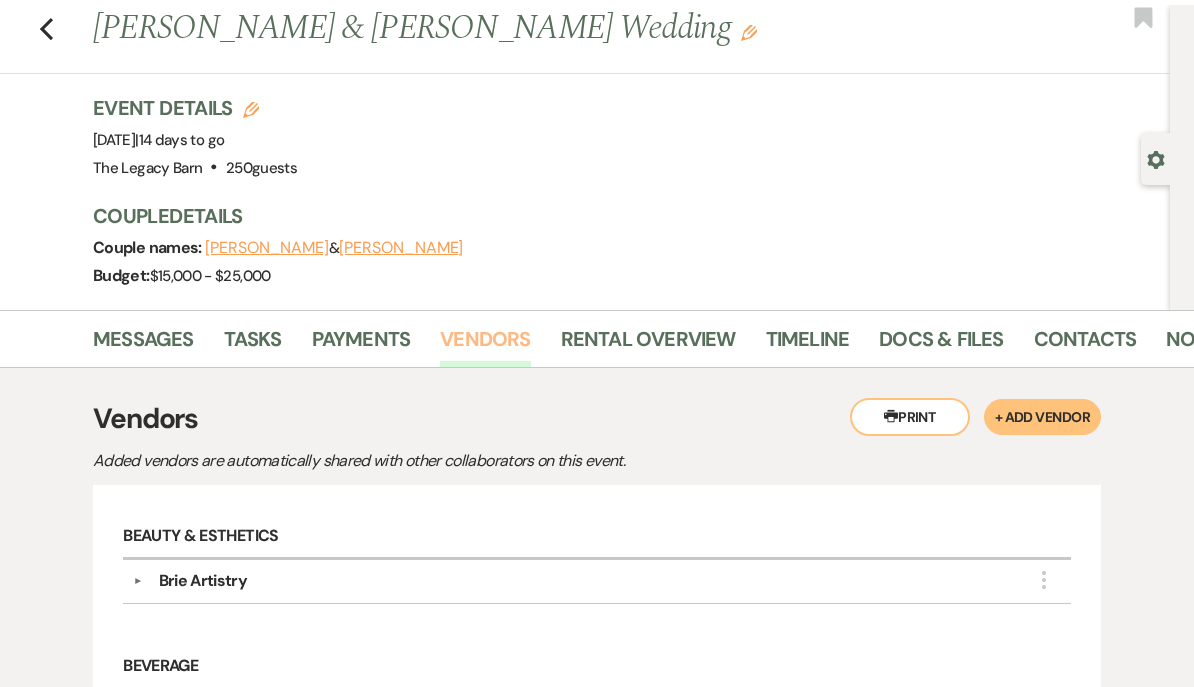 scroll, scrollTop: 0, scrollLeft: 0, axis: both 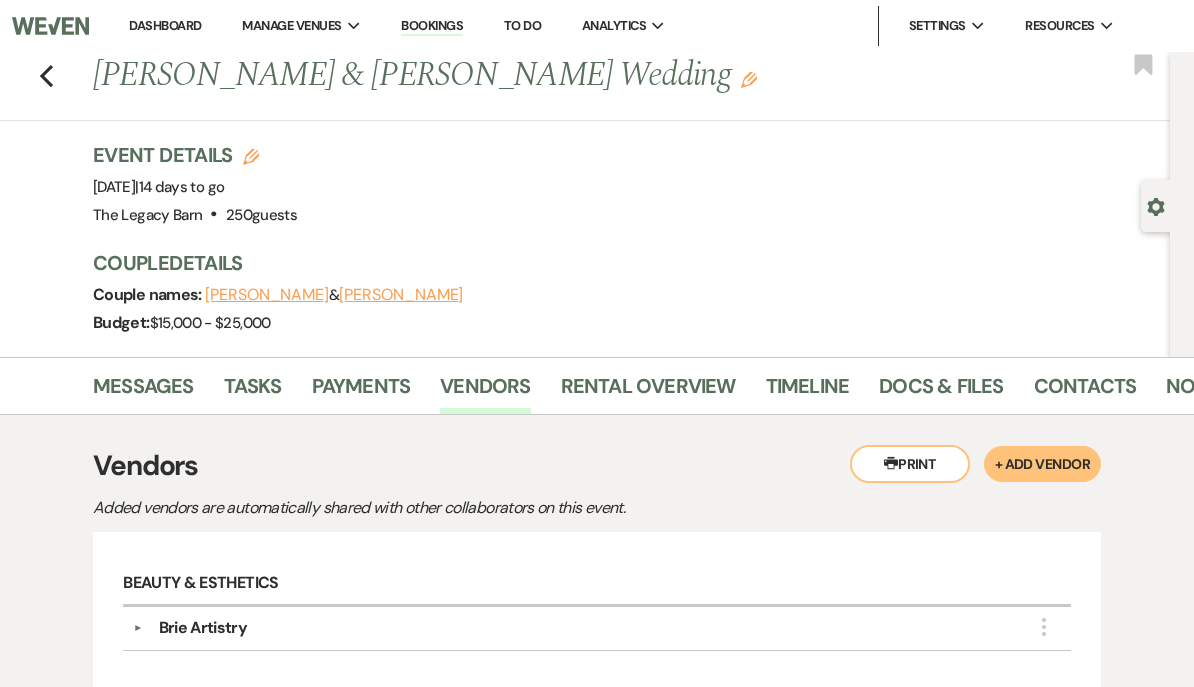click on "Dashboard" at bounding box center (165, 25) 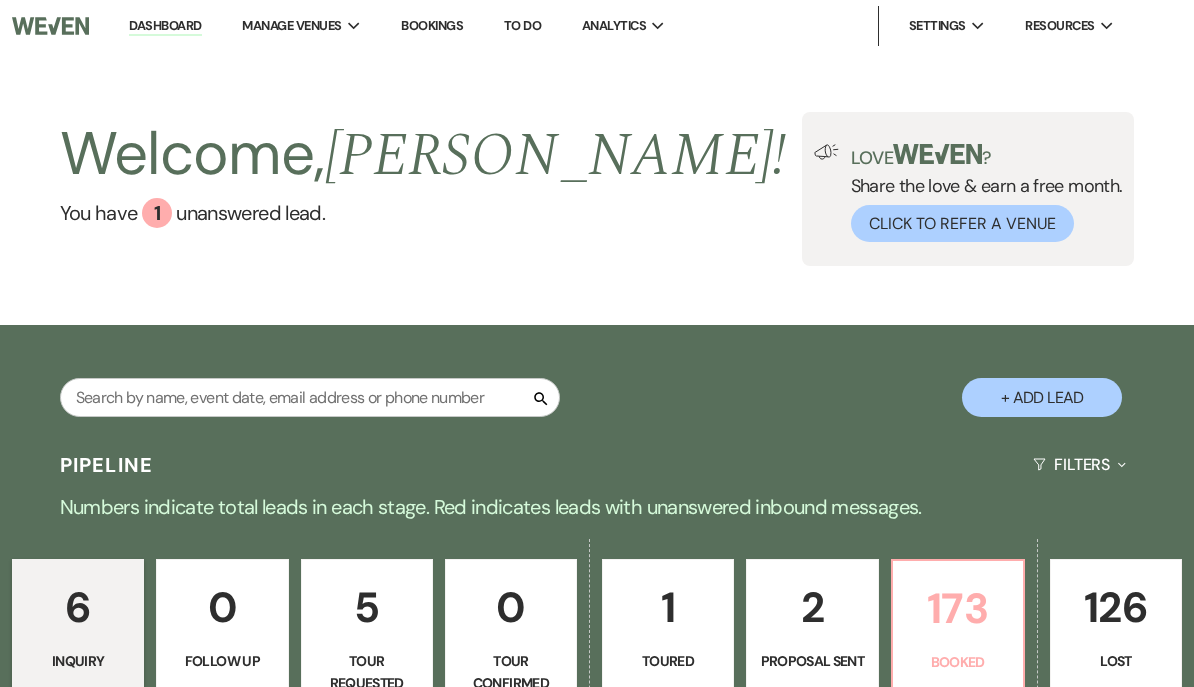 click on "173" at bounding box center [958, 608] 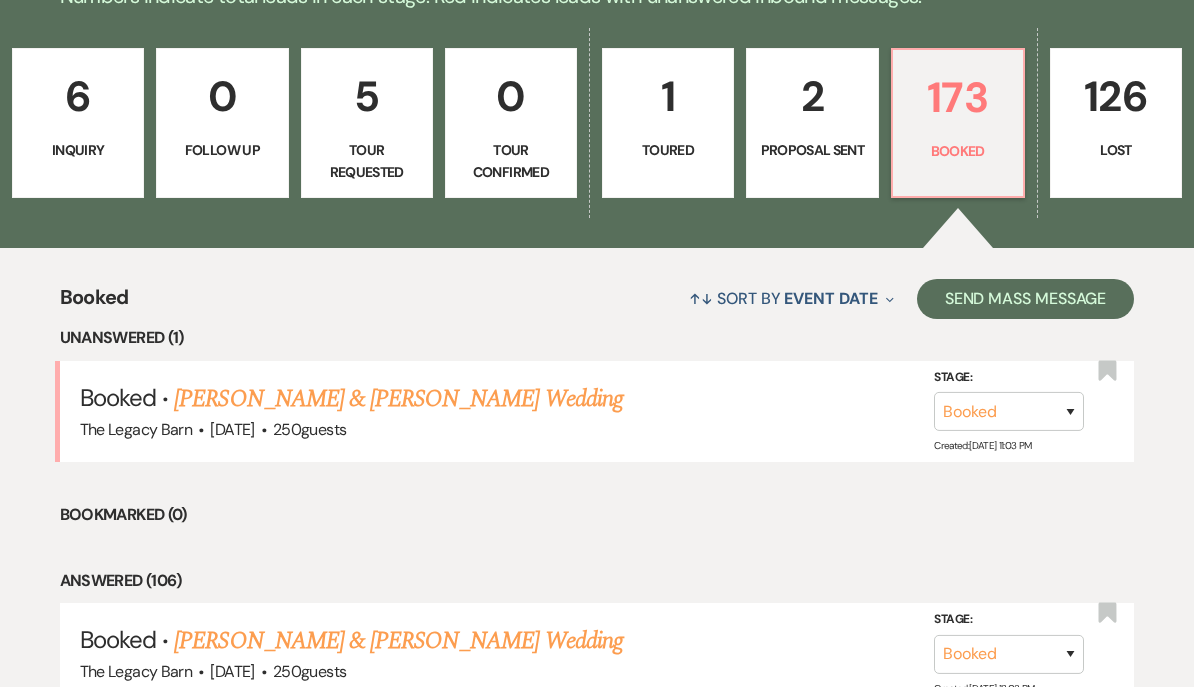 scroll, scrollTop: 515, scrollLeft: 0, axis: vertical 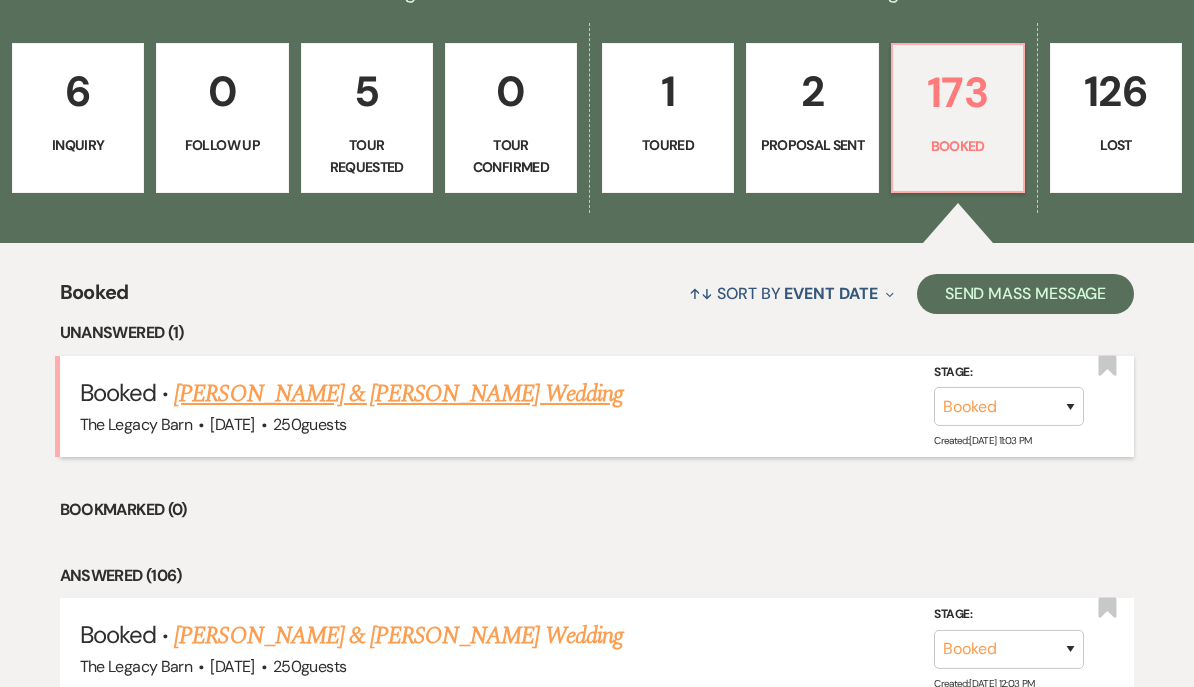 click on "[PERSON_NAME] & [PERSON_NAME] Wedding" at bounding box center (398, 394) 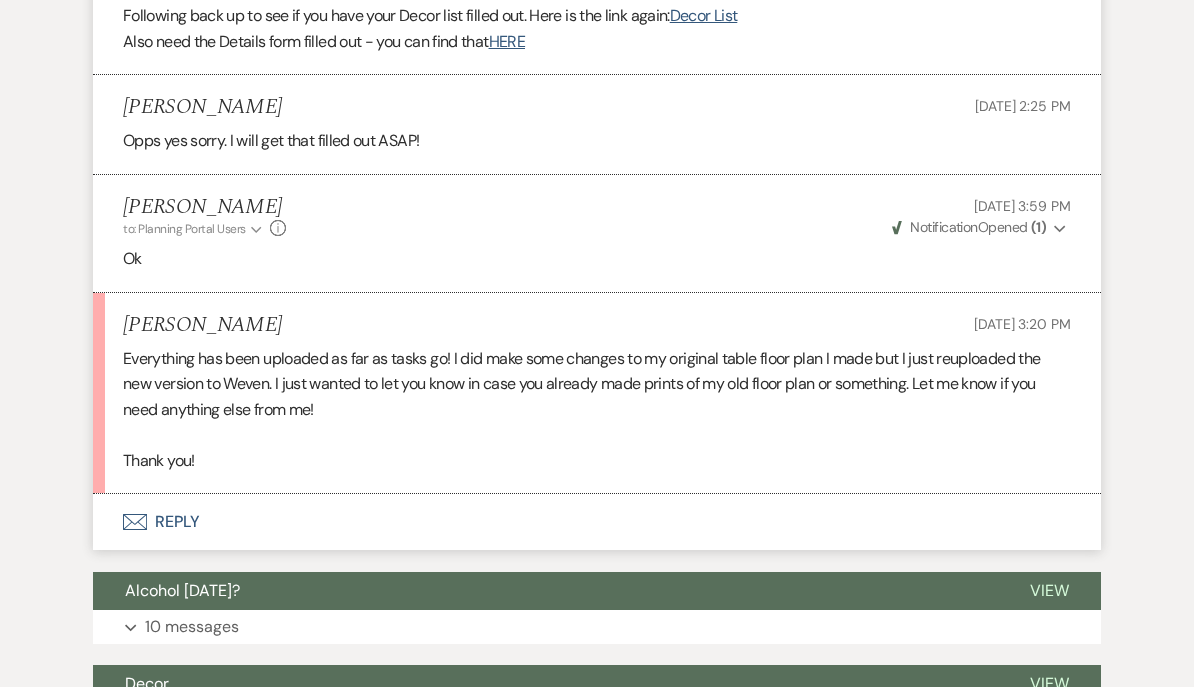 scroll, scrollTop: 1427, scrollLeft: 0, axis: vertical 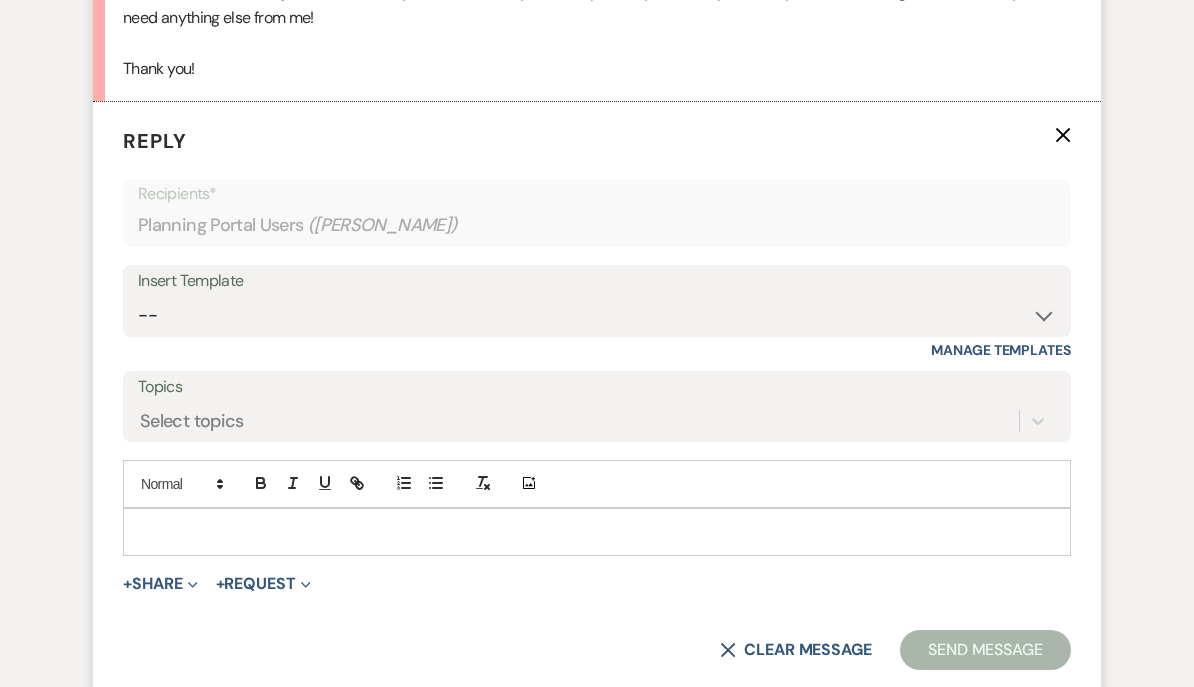 click at bounding box center [597, 532] 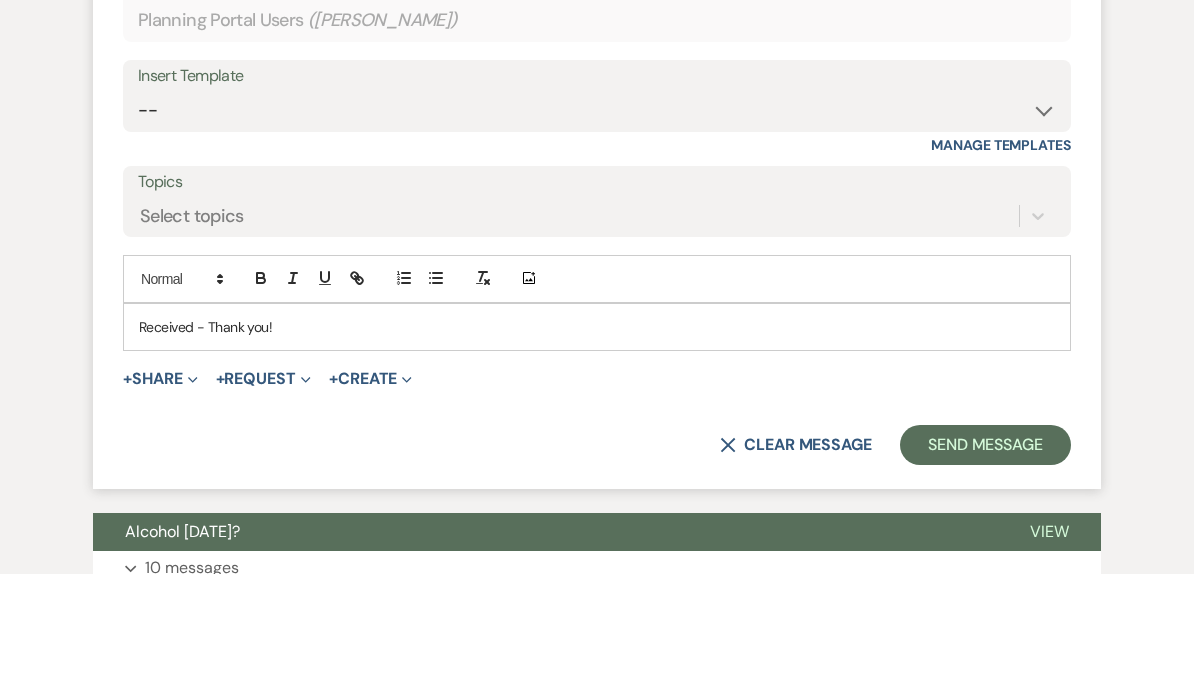 scroll, scrollTop: 1918, scrollLeft: 0, axis: vertical 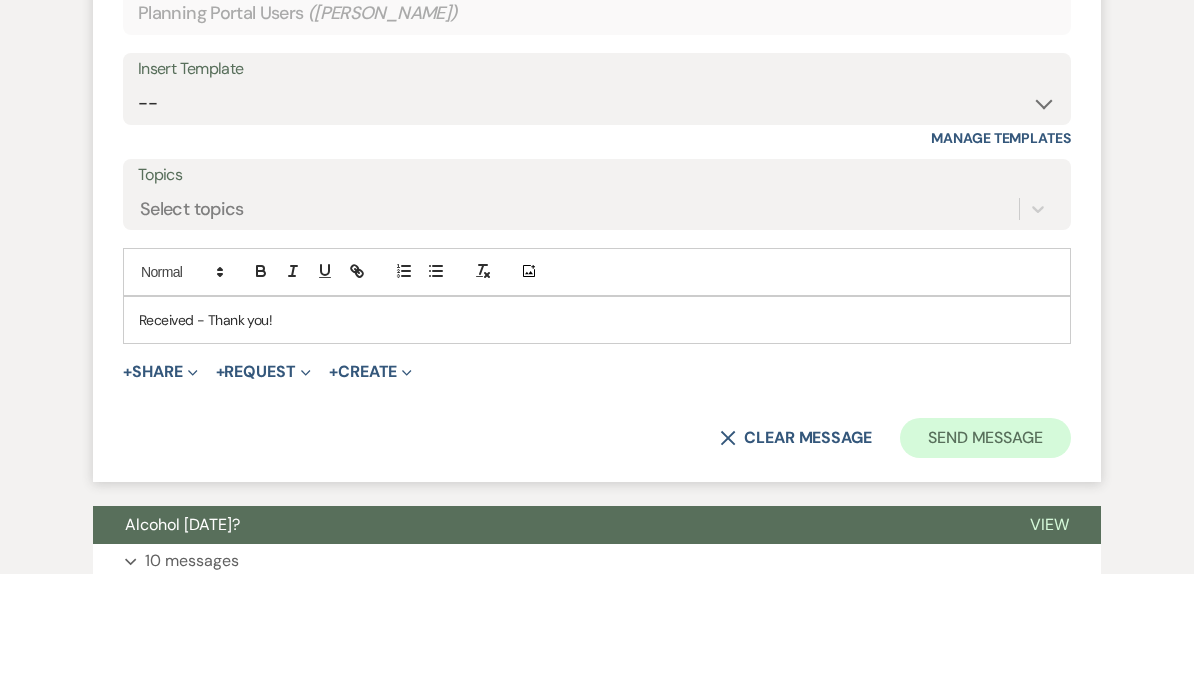 click on "Send Message" at bounding box center (985, 551) 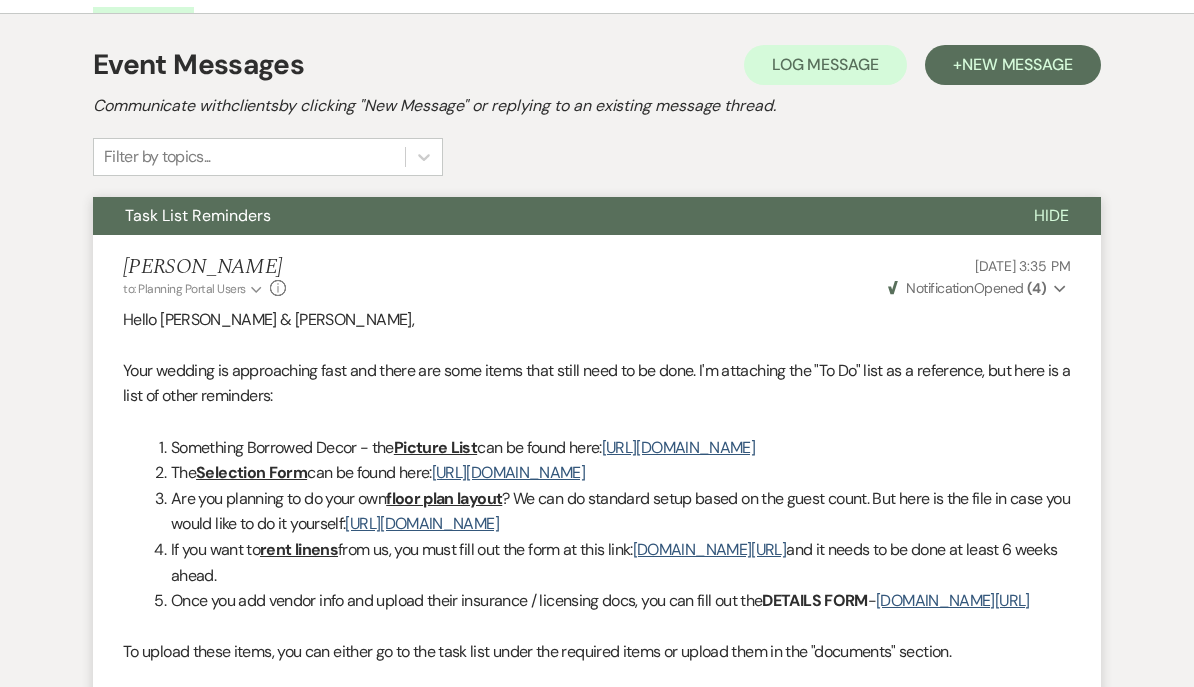 scroll, scrollTop: 0, scrollLeft: 0, axis: both 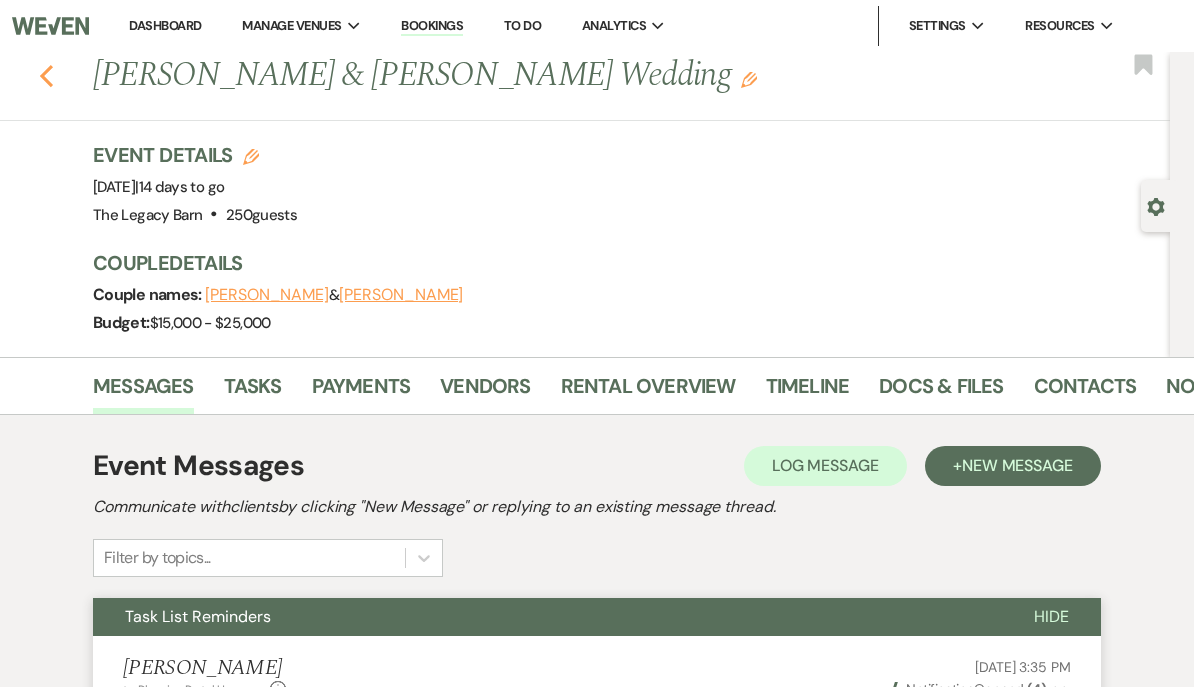 click on "Previous" 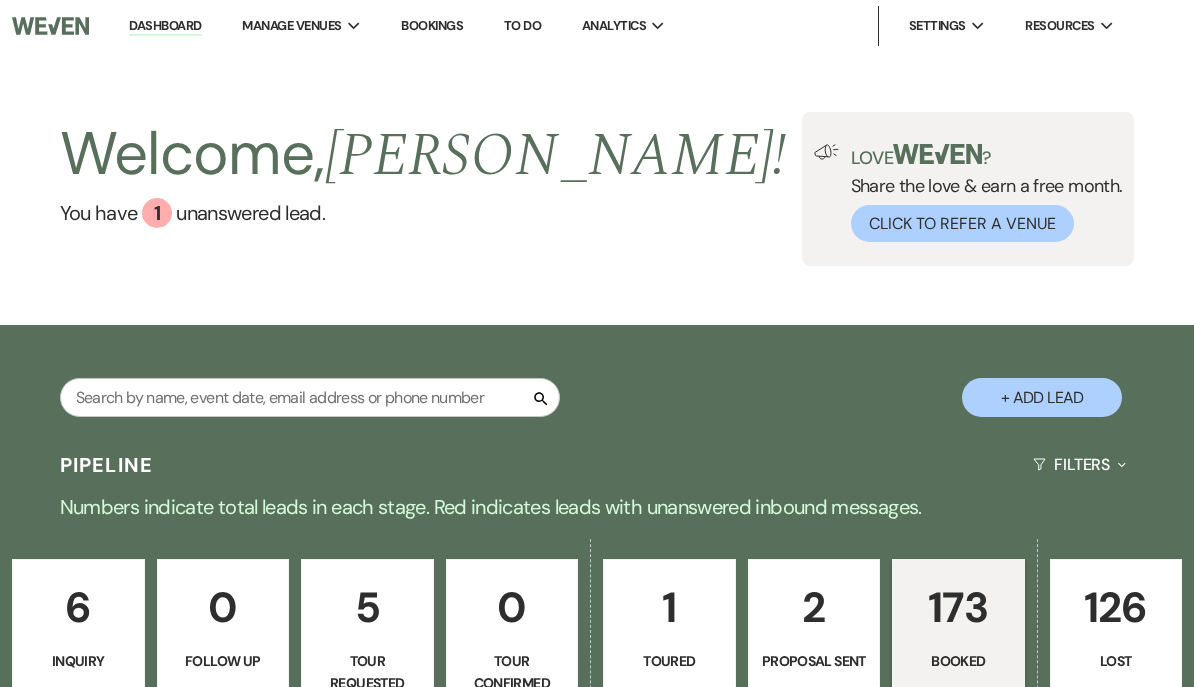 scroll, scrollTop: 608, scrollLeft: 0, axis: vertical 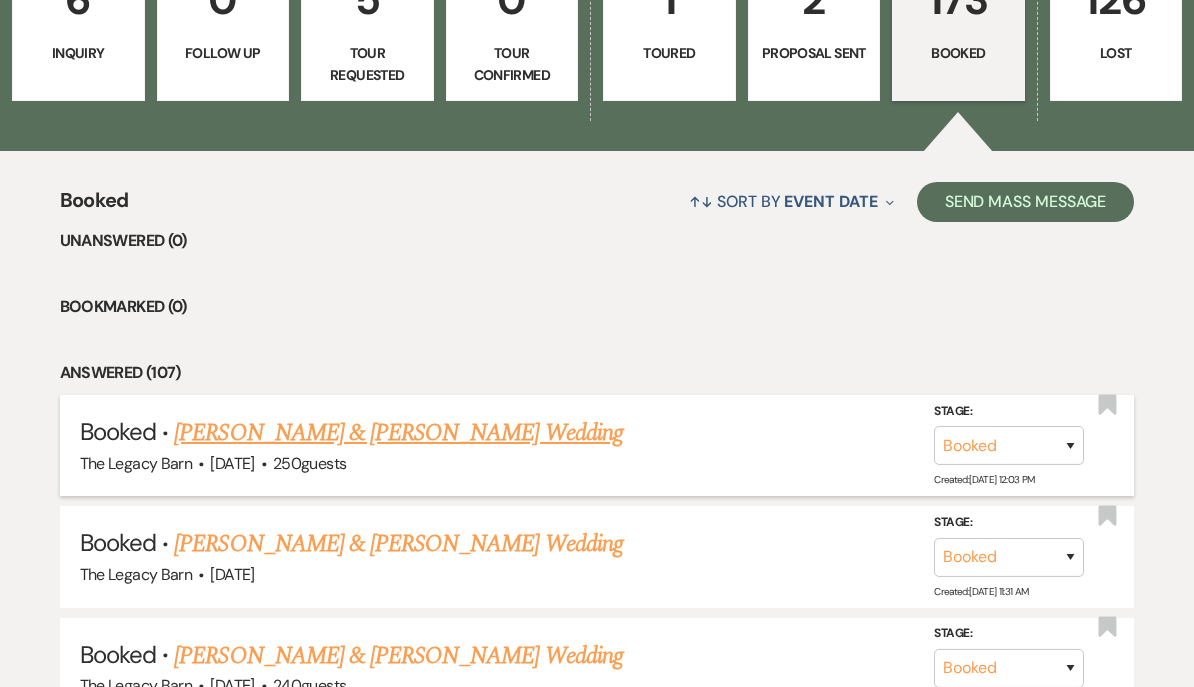 click on "[PERSON_NAME] & [PERSON_NAME] Wedding" at bounding box center (398, 433) 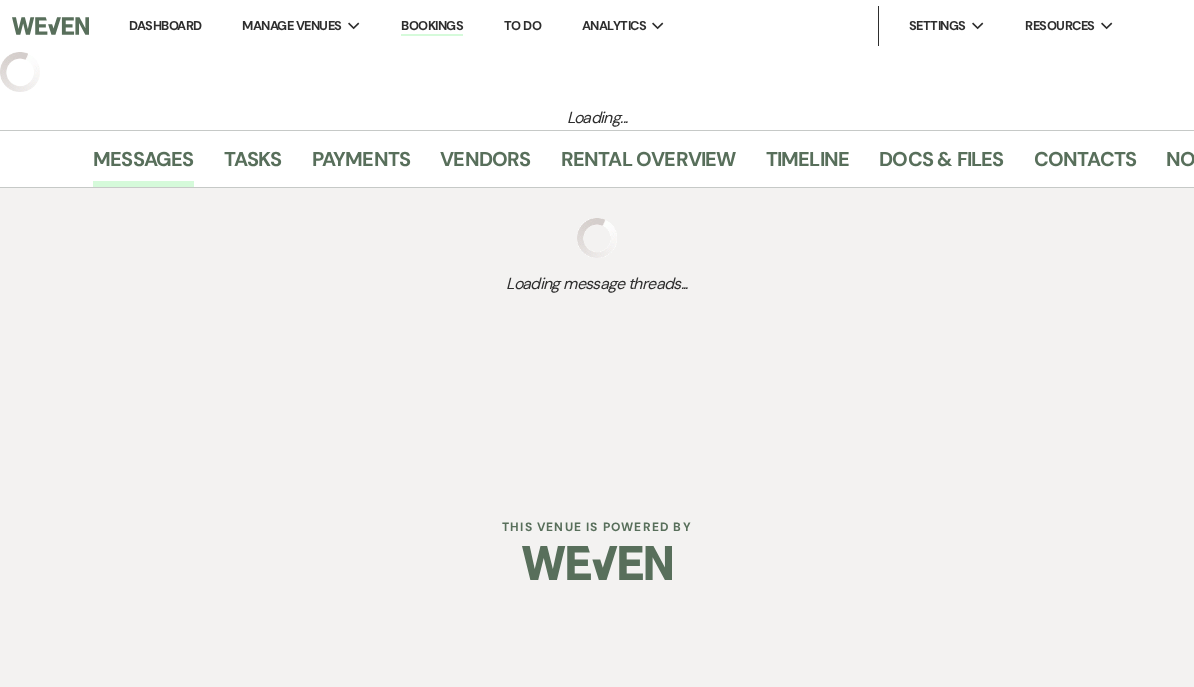 scroll, scrollTop: 0, scrollLeft: 0, axis: both 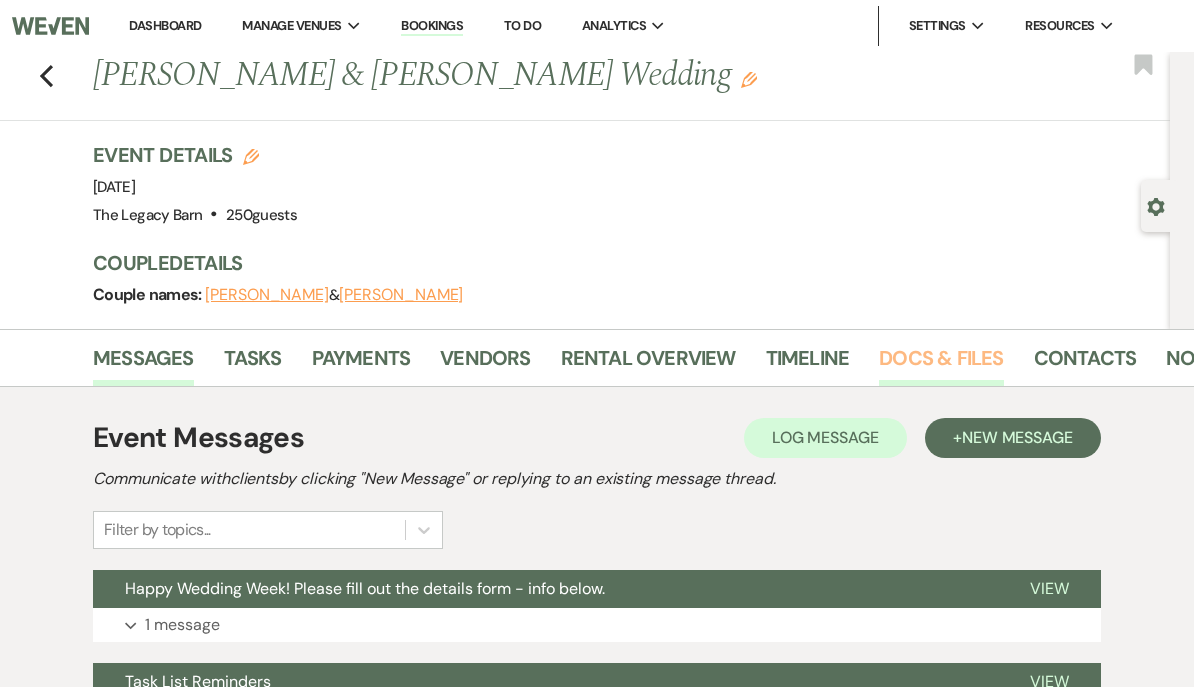 click on "Docs & Files" at bounding box center [941, 364] 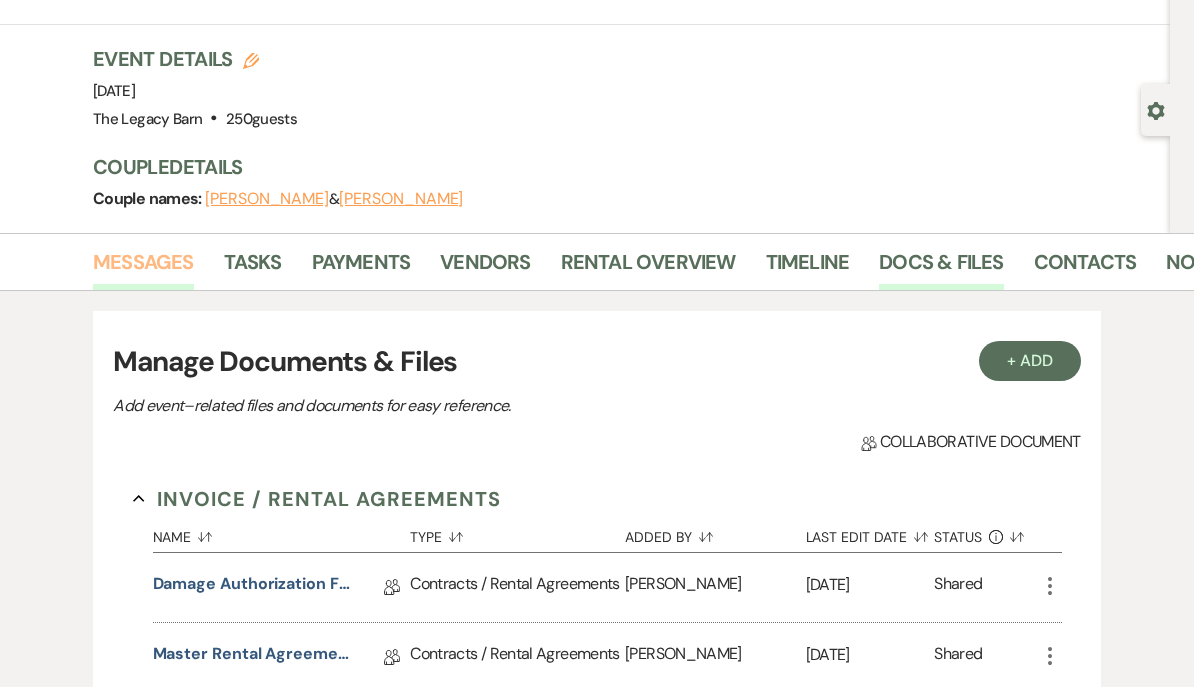 scroll, scrollTop: 110, scrollLeft: 0, axis: vertical 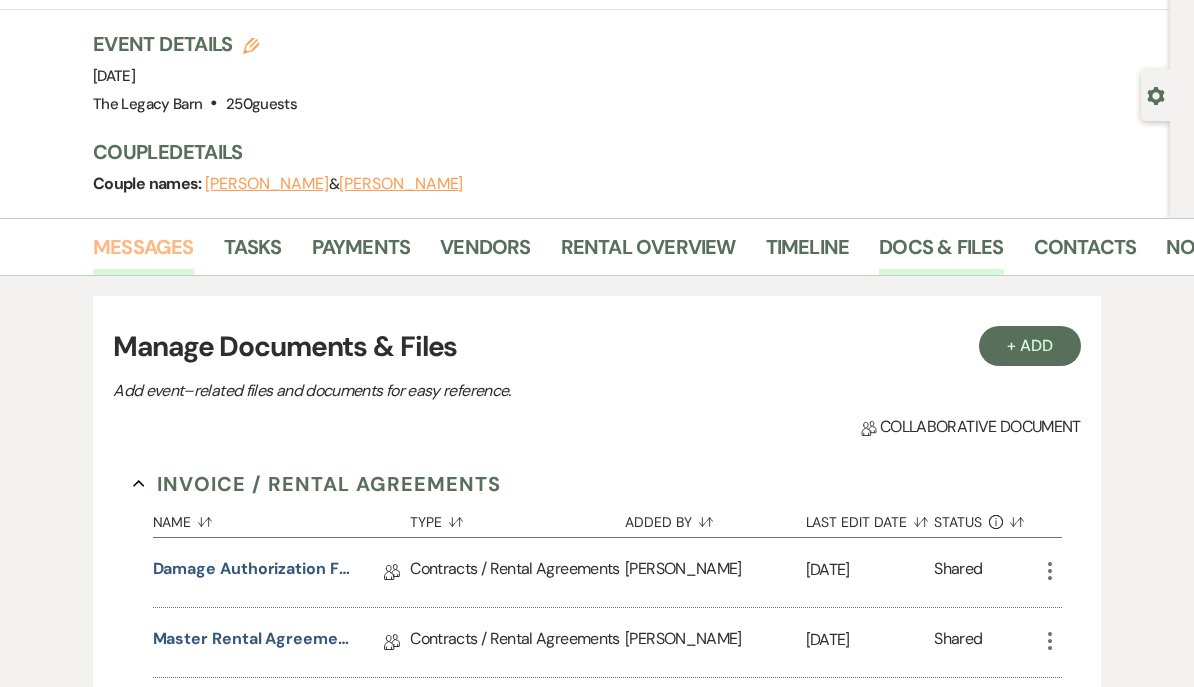 click on "Messages" at bounding box center (143, 254) 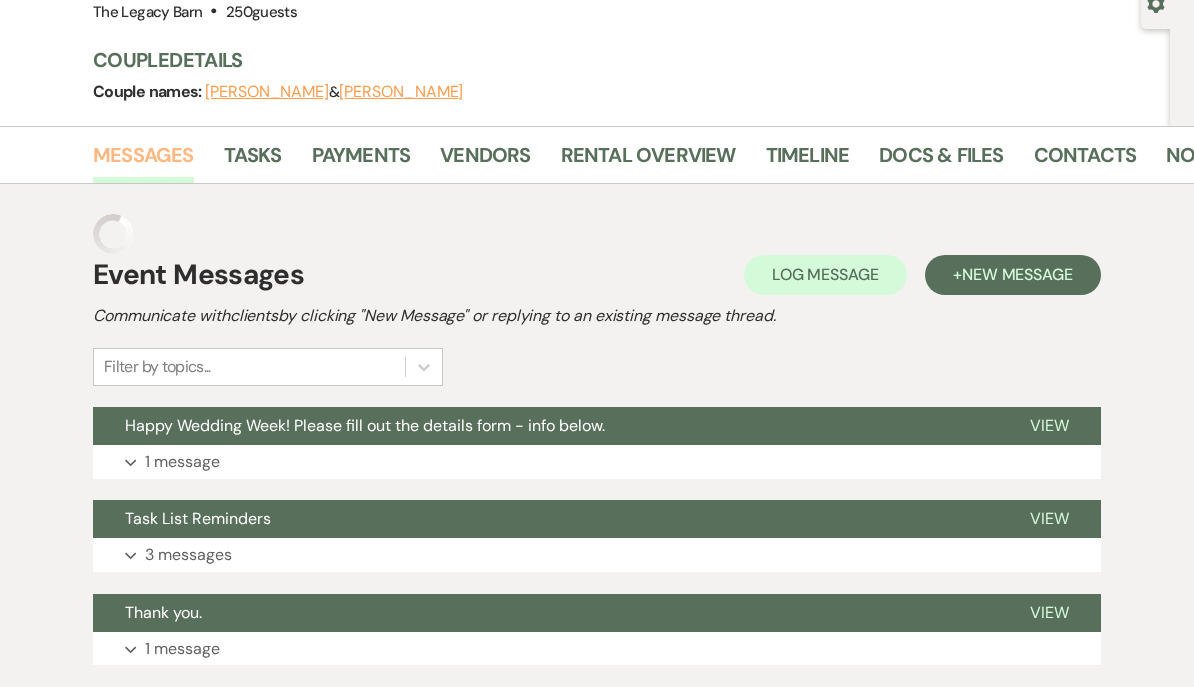 scroll, scrollTop: 203, scrollLeft: 0, axis: vertical 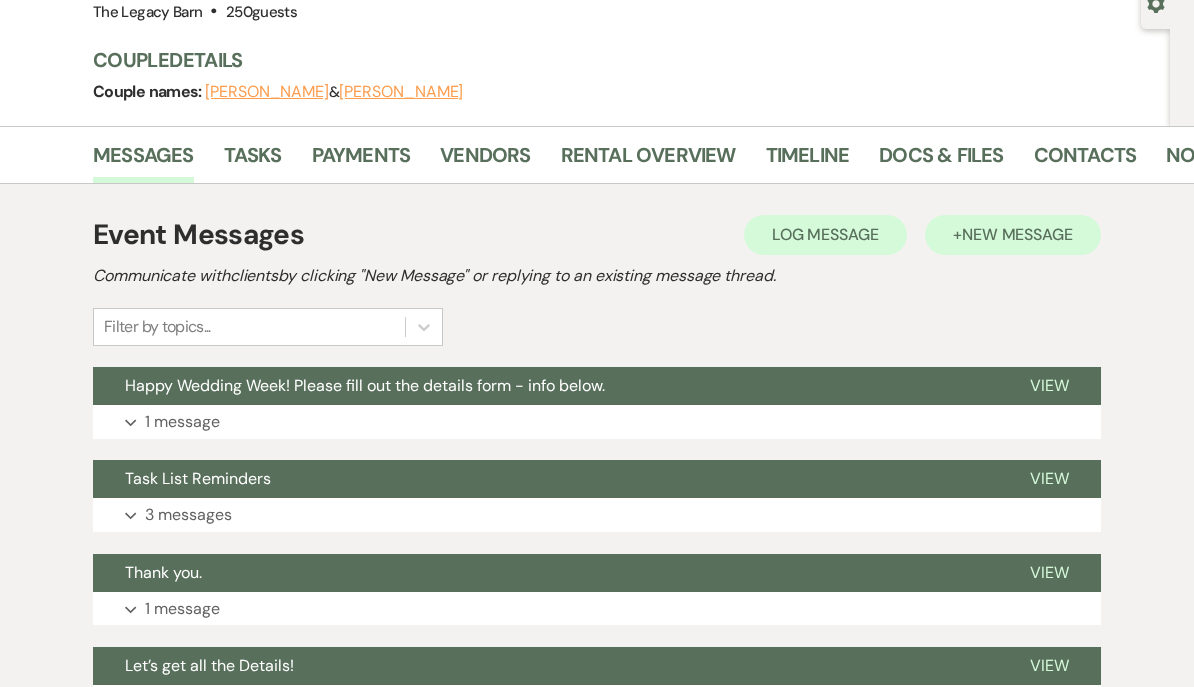 click on "New Message" at bounding box center [1017, 234] 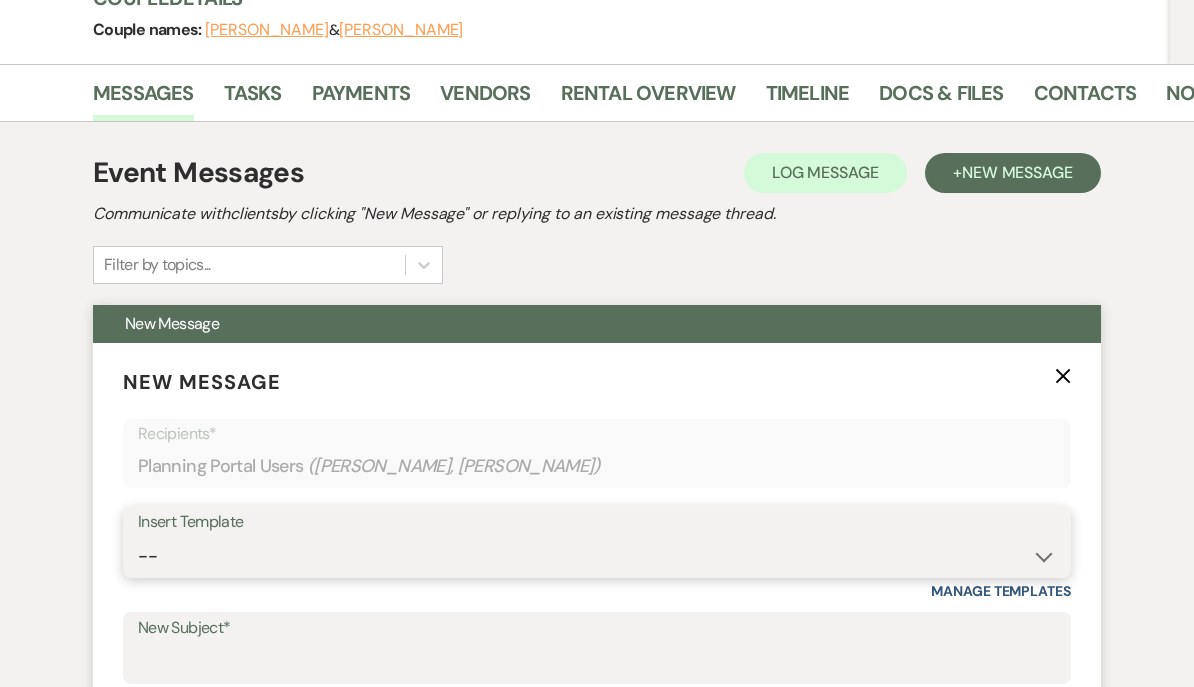 click on "-- Documents for Conversion Planning Portal Introduction  Initial Inquiry Response Tour Request Response Follow Up After Tour Contract MASTER 2nd Tour Request Response Initial Inquiry for Other Events Response Invoice for Rental Agreement Existing bookings Weven Planning Portal Introduction  Invoice for Rental Agreement for already booked couples Vendor Response Copy of Contract for Review 2nd or 3rd Follow Up After Tour Facebook Group Payment Received Task Reminder The Details More Dates Available! Week of Wedding Linen Invoice Access codes Payment Reminder  Venmo info To Do List Planning Portal Introduction - Corporate event  Linens Tour Dates Added Scheduling Link Access codes Day-Of Coordination 3rd follow-up for tour request Decor Picture List and Selection Form Damage at the Venue Google review" at bounding box center [597, 557] 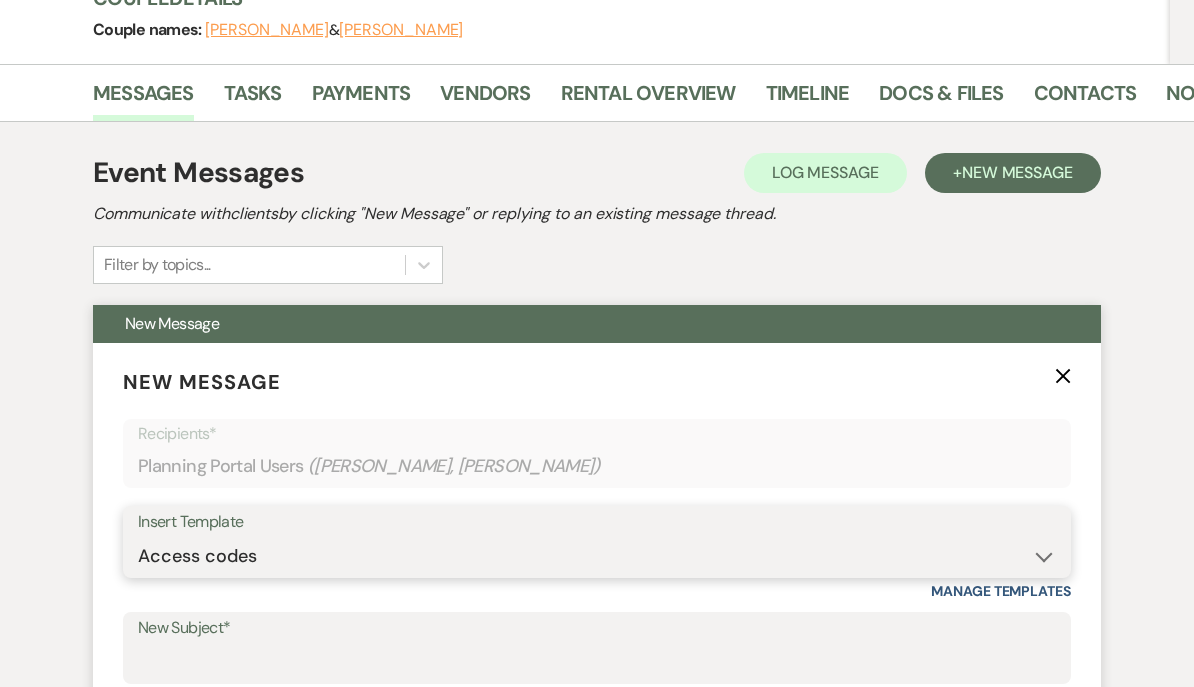 type on "Accessing the venue and other important reminders" 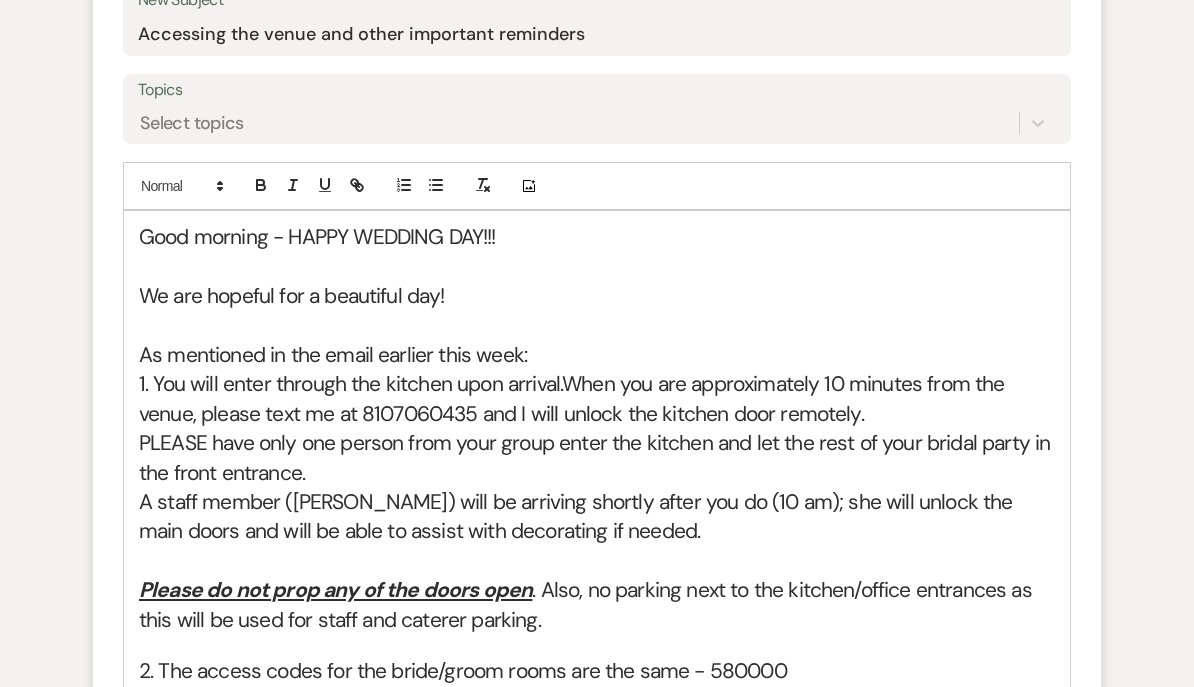 scroll, scrollTop: 897, scrollLeft: 0, axis: vertical 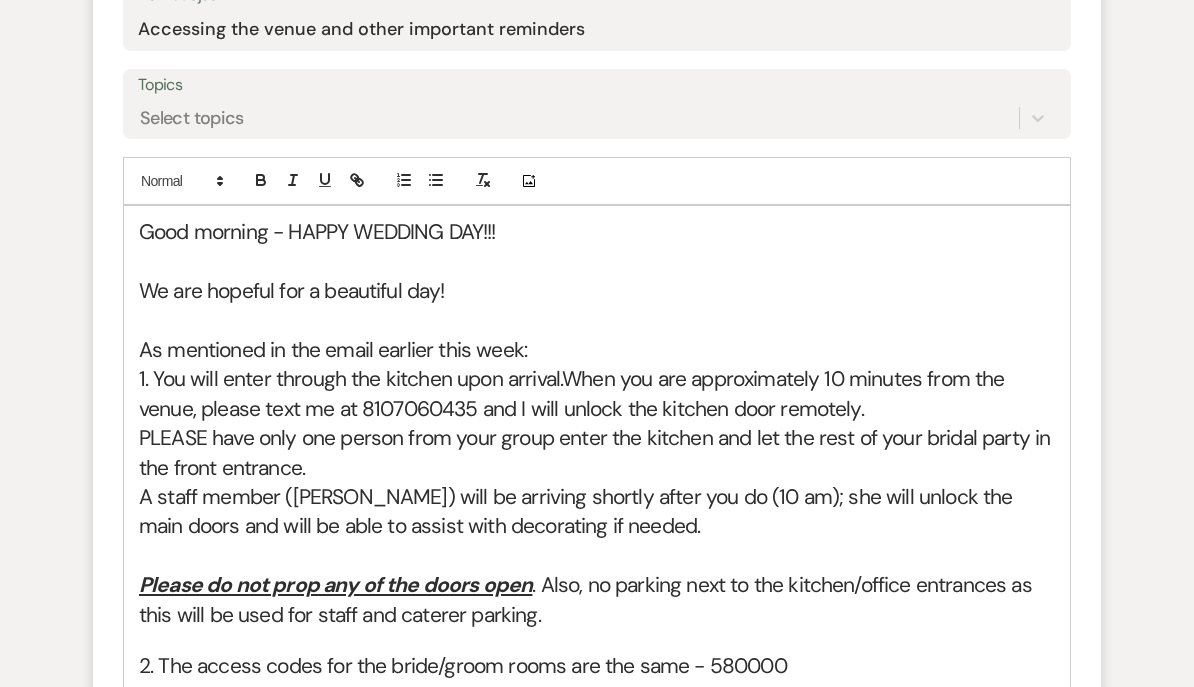 click on "1. You will enter through the kitchen upon arrival." at bounding box center (350, 379) 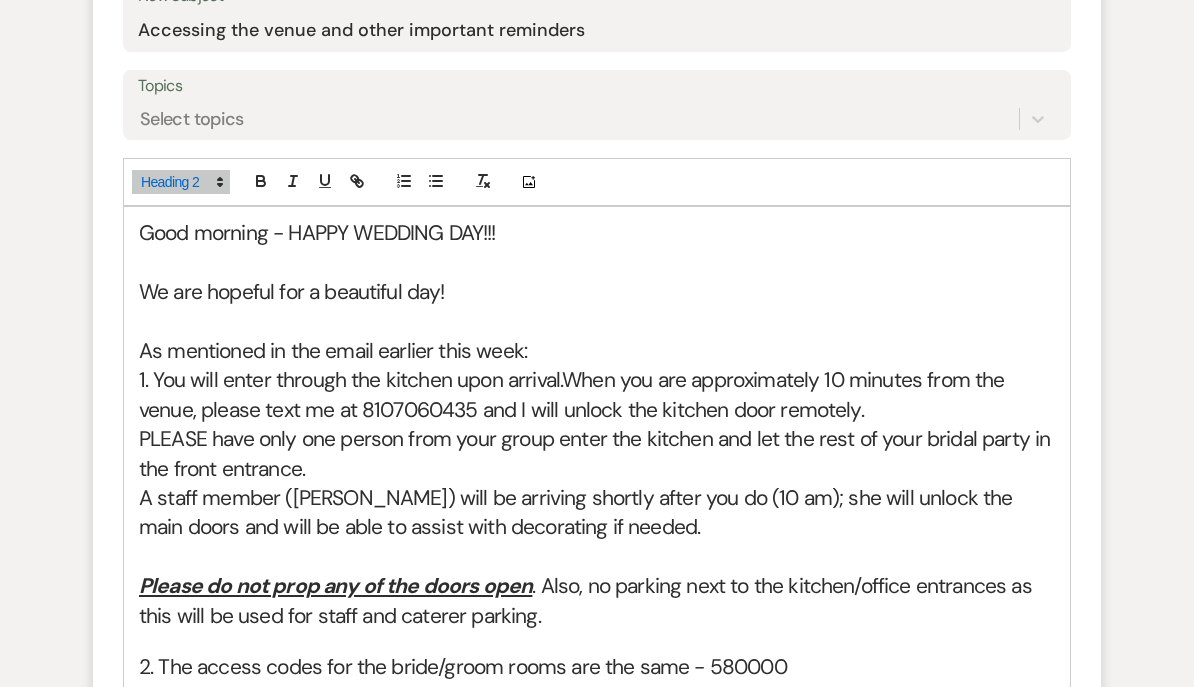 click on "1. You will enter through the kitchen upon arrival." at bounding box center (350, 380) 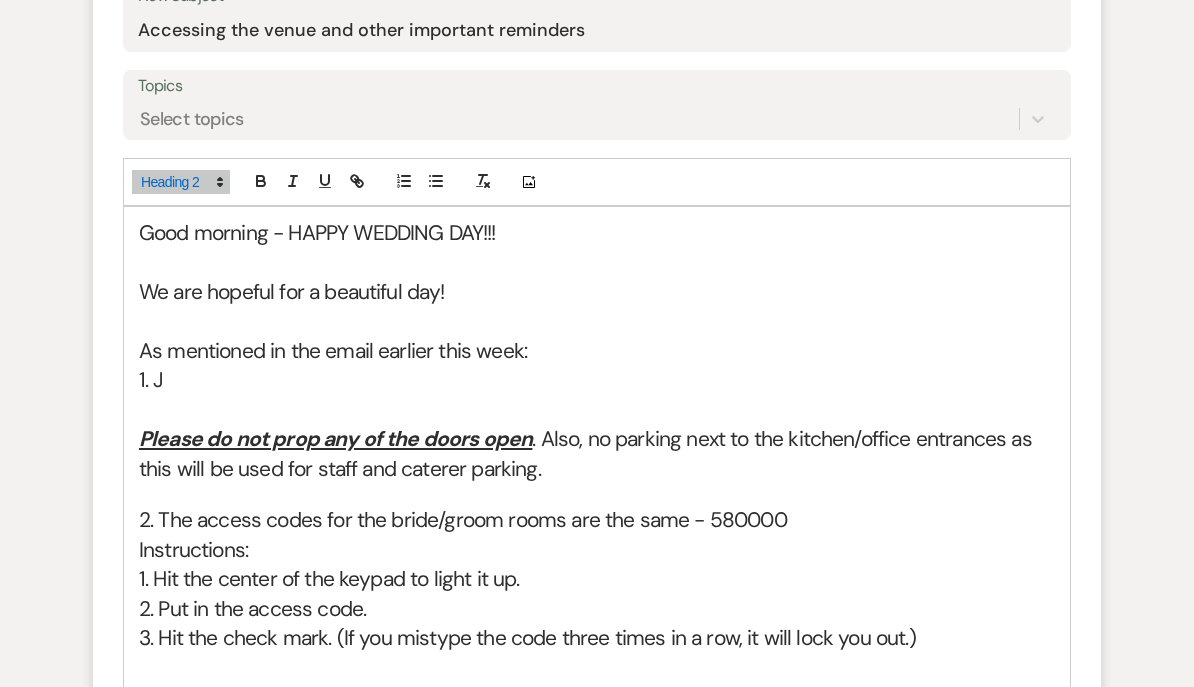 type 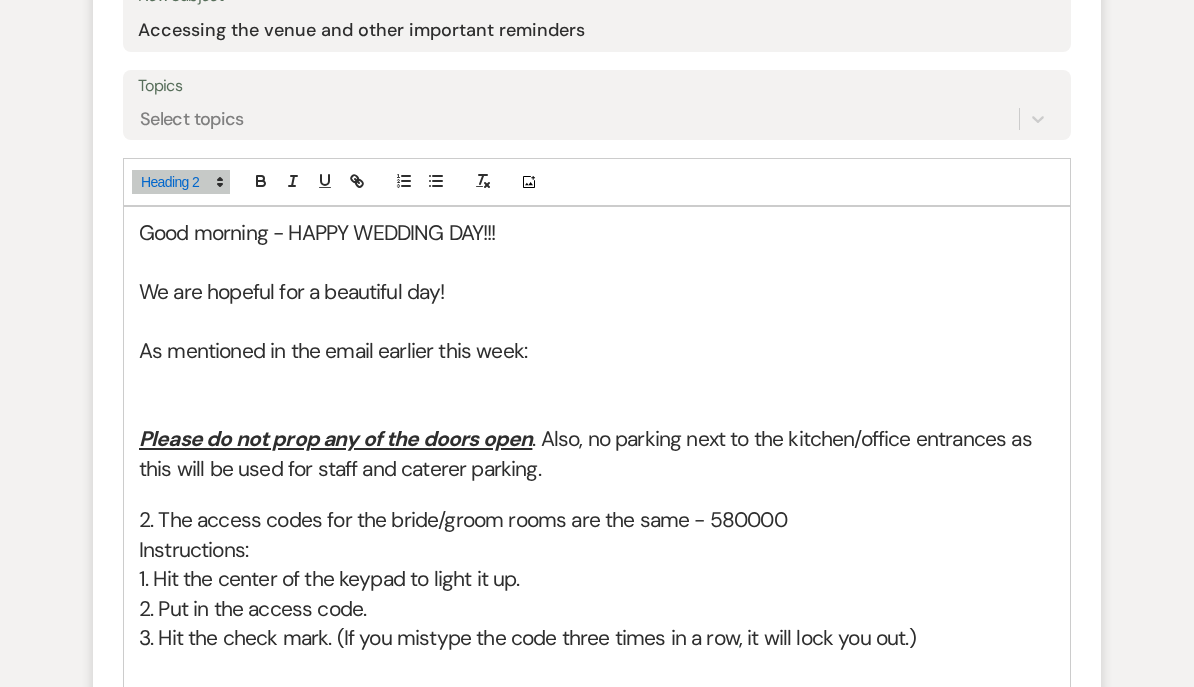 click on "As mentioned in the email earlier this week:" at bounding box center [597, 351] 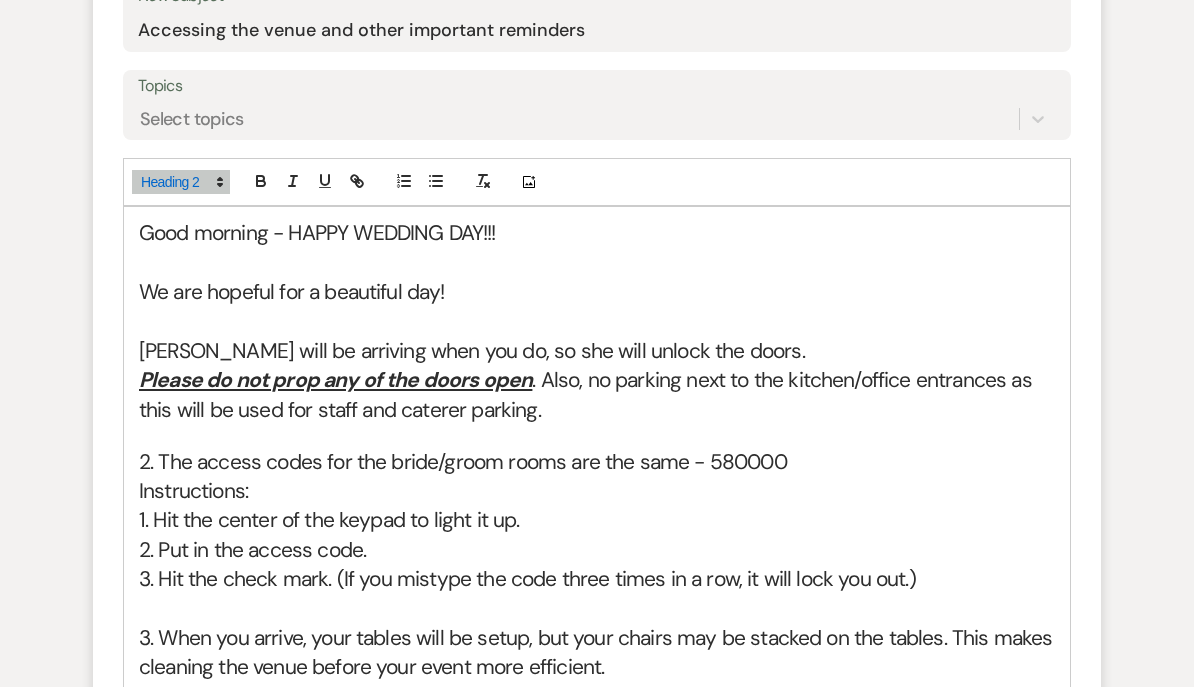 click on "Please do not prop any of the doors open" at bounding box center (335, 380) 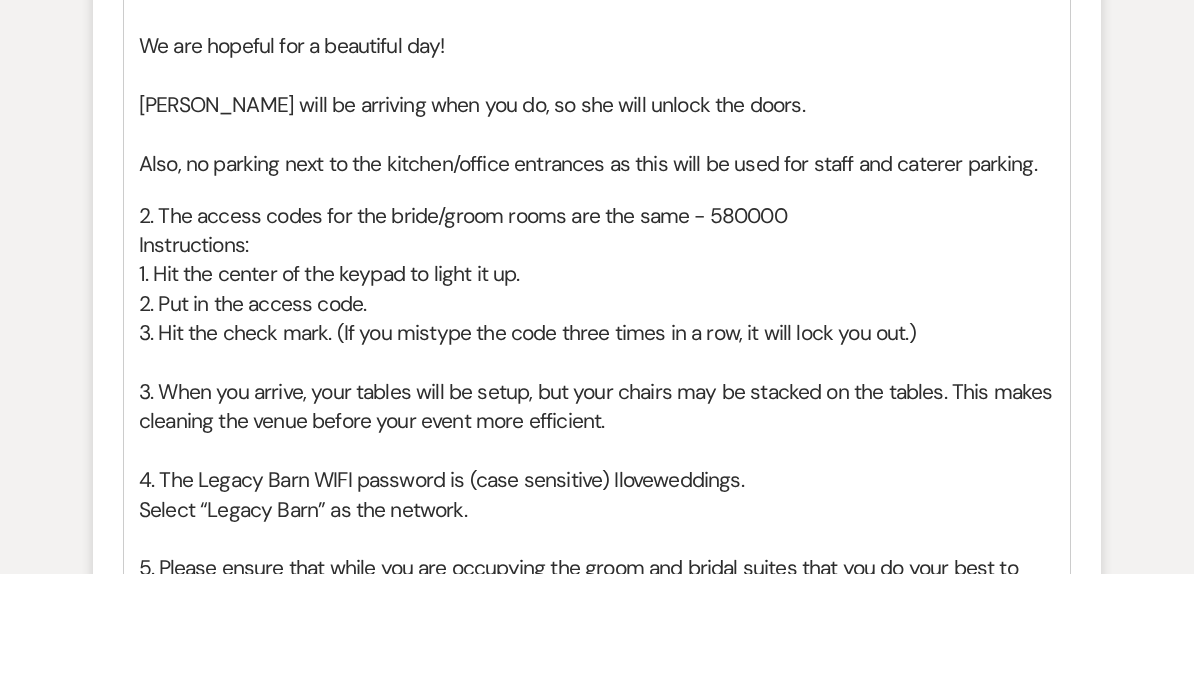 scroll, scrollTop: 1037, scrollLeft: 0, axis: vertical 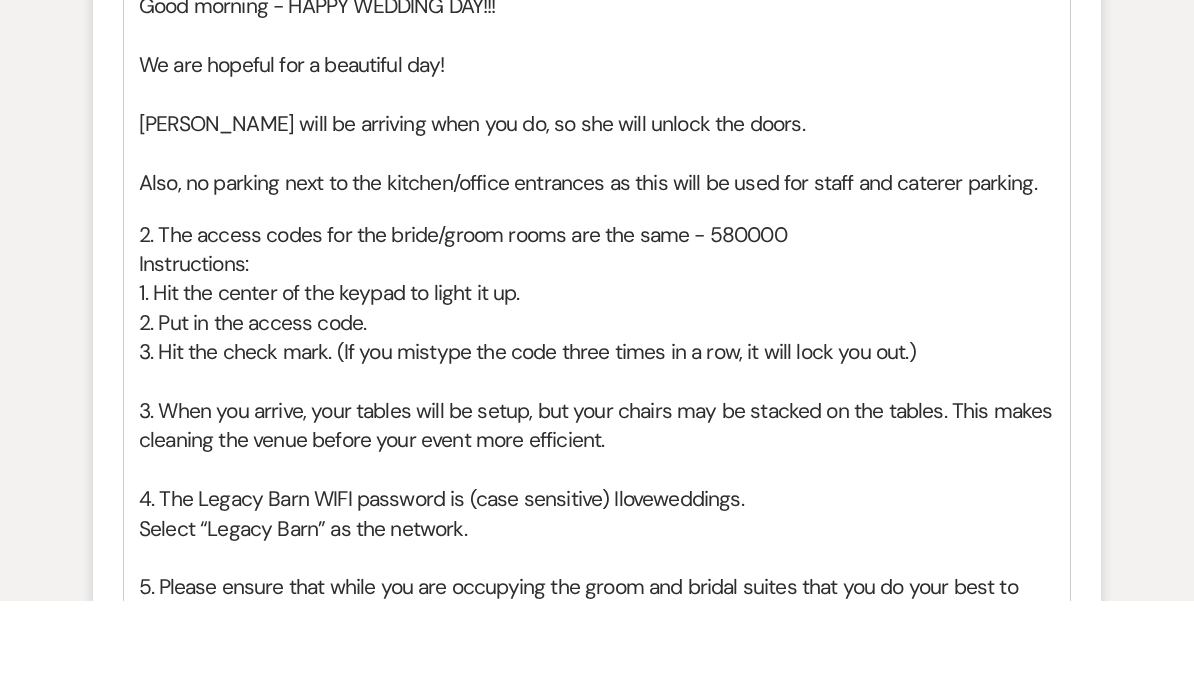 click on "1. Hit the center of the keypad to light it up." at bounding box center [597, 380] 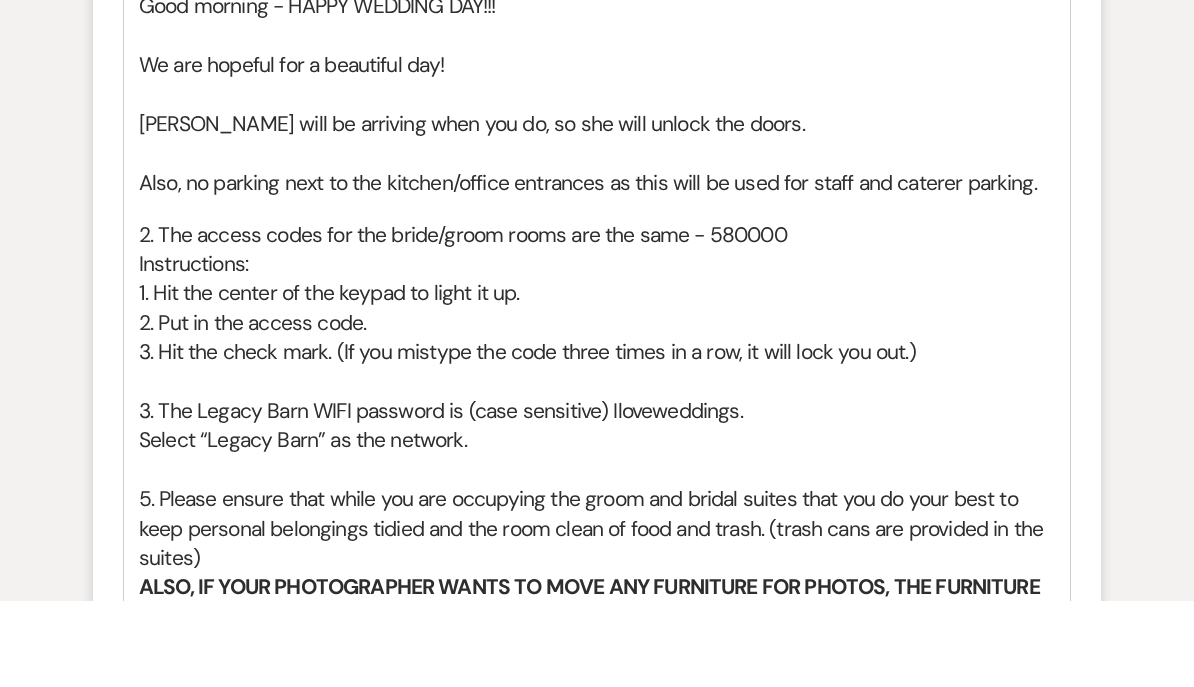 click on "5.   Please ensure that while you are occupying the groom and bridal suites that you do your best to keep personal belongings tidied and the room clean of food and trash. (trash cans are provided in the suites)" at bounding box center [597, 616] 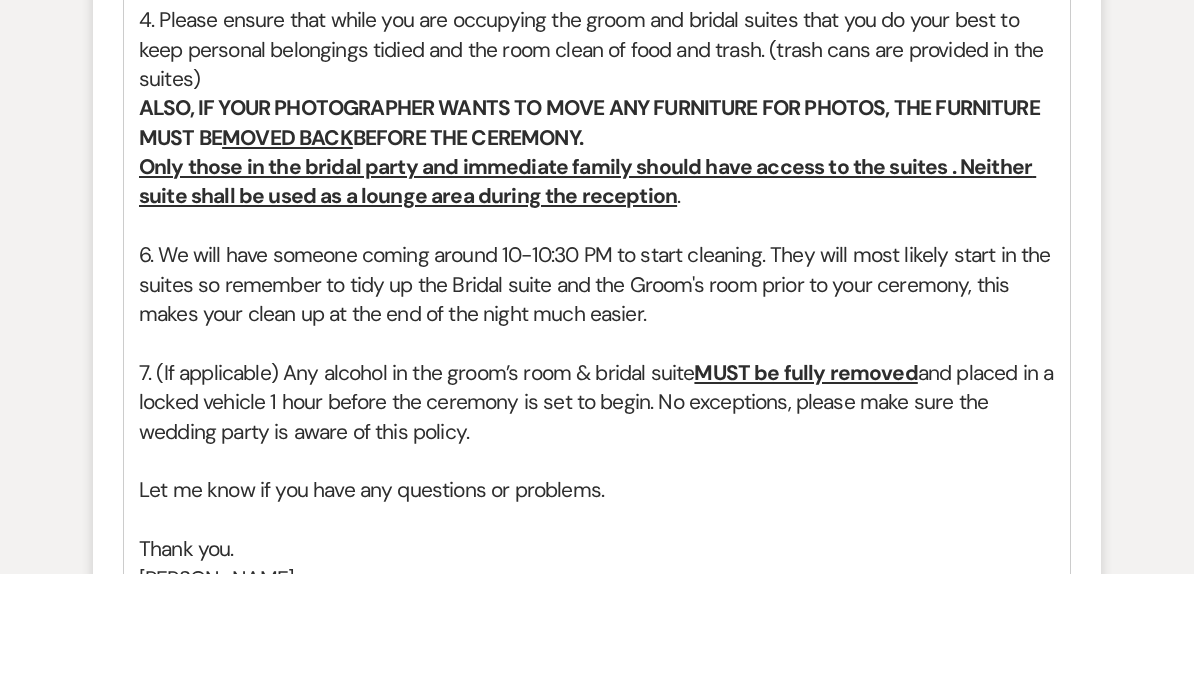scroll, scrollTop: 1491, scrollLeft: 0, axis: vertical 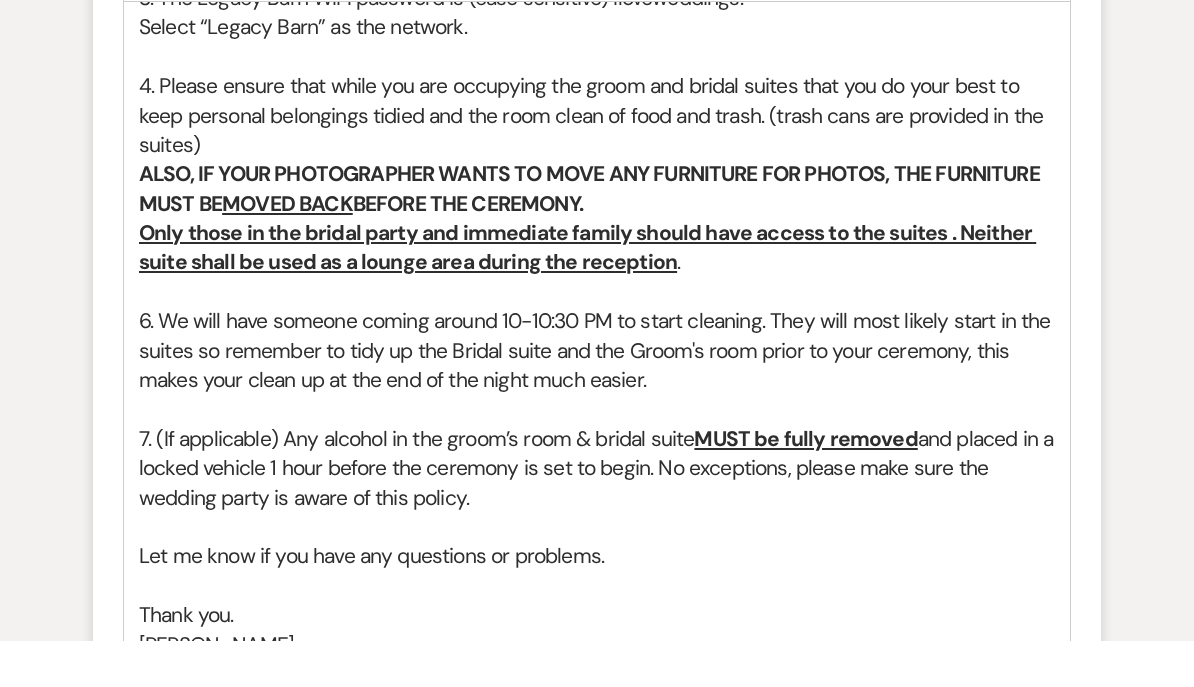 click on "6. We will have someone coming around 10-10:30 PM to start cleaning. They will most likely start in the suites so r" at bounding box center [597, 381] 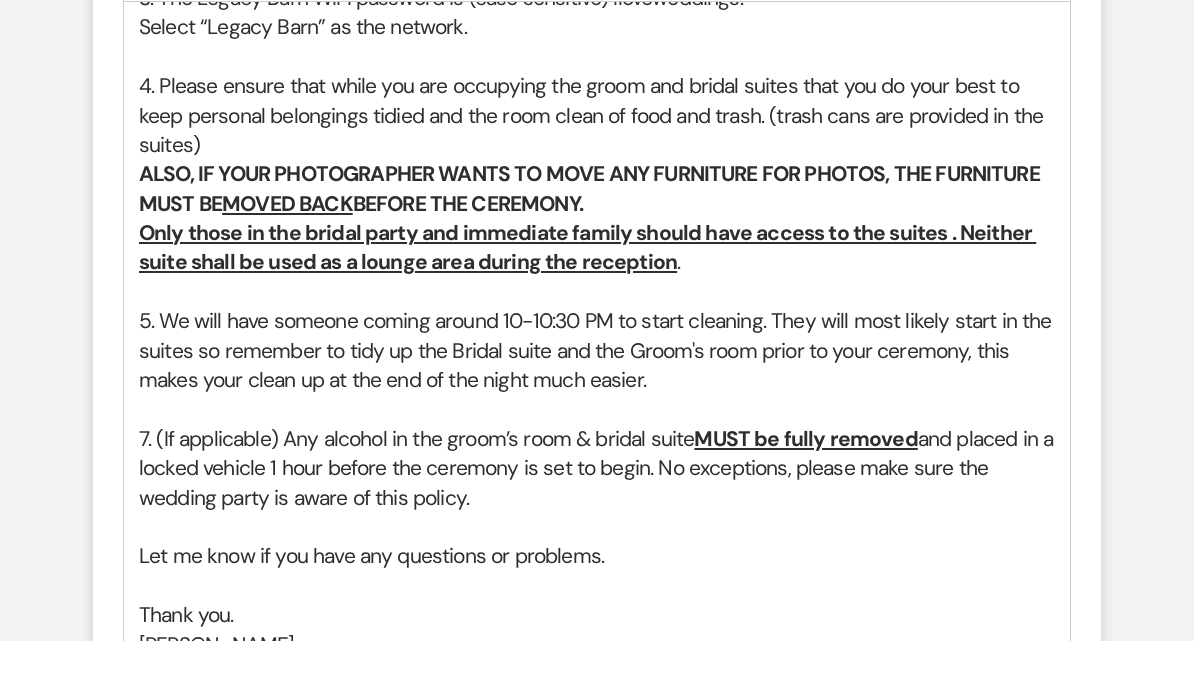 click on "5. We will have someone coming around 10-10:30 PM to start cleaning. They will most likely start in the suites so r" at bounding box center [598, 381] 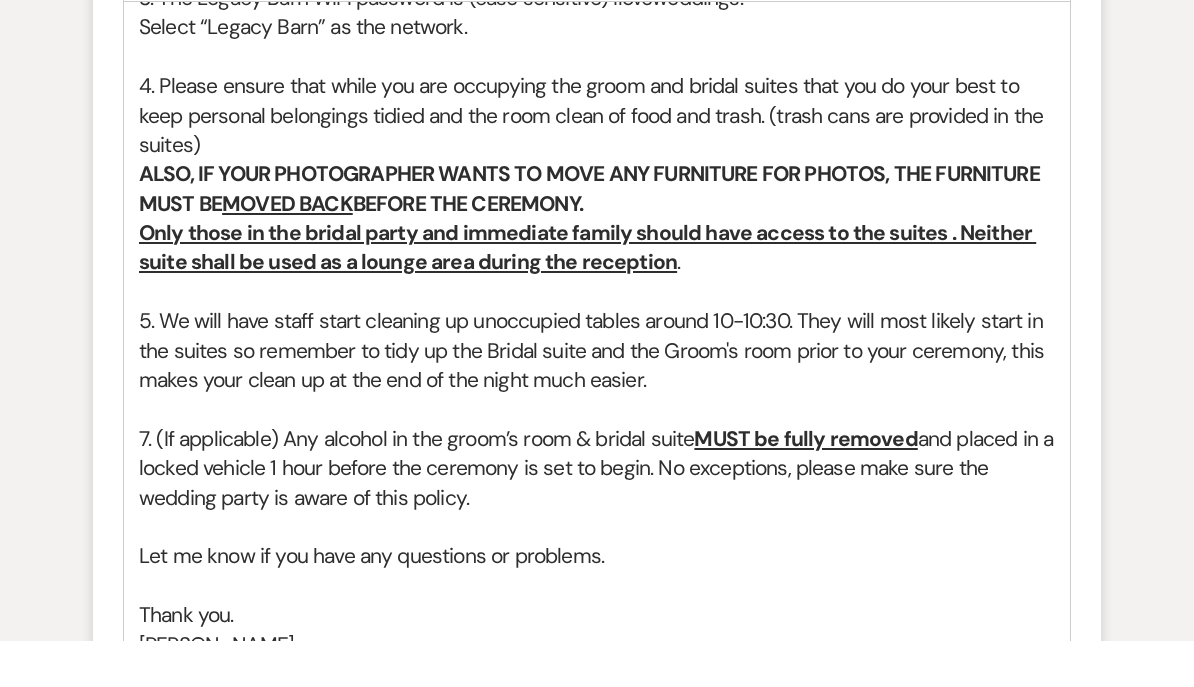 click on "5. We will have staff start cleaning up unoccupied tables around 10-10:30. They will most likely start in the suites so r" at bounding box center [593, 381] 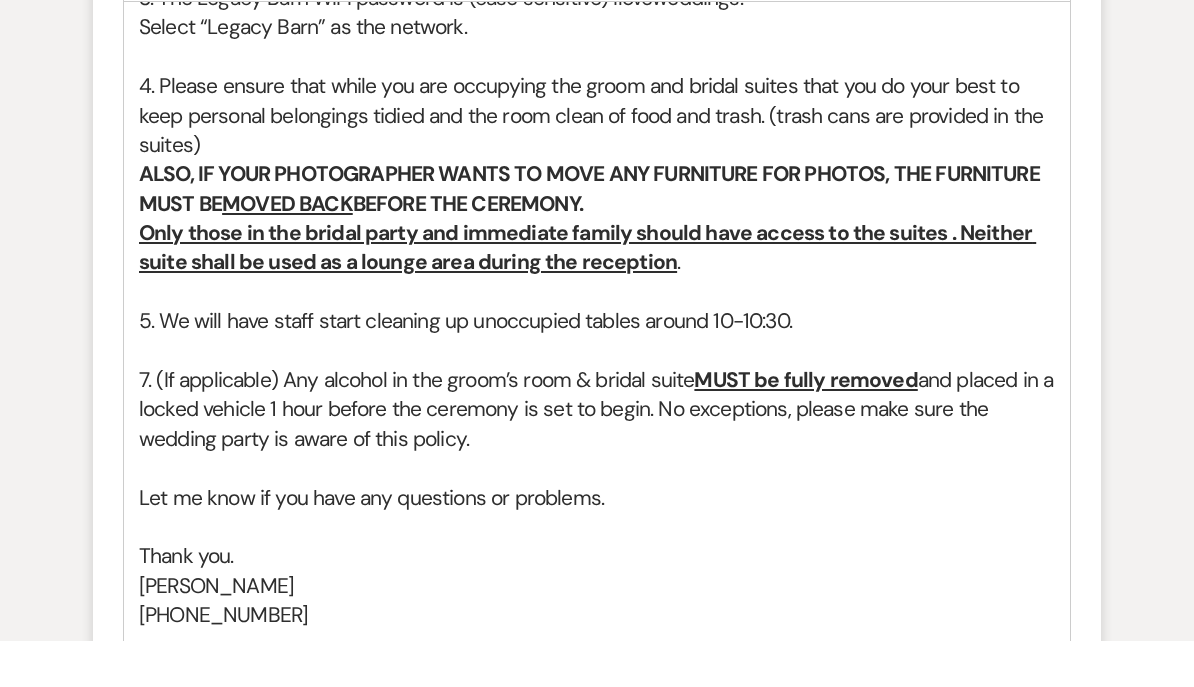 click on "5. We will have staff start cleaning up unoccupied tables around 10-10:30." at bounding box center (465, 367) 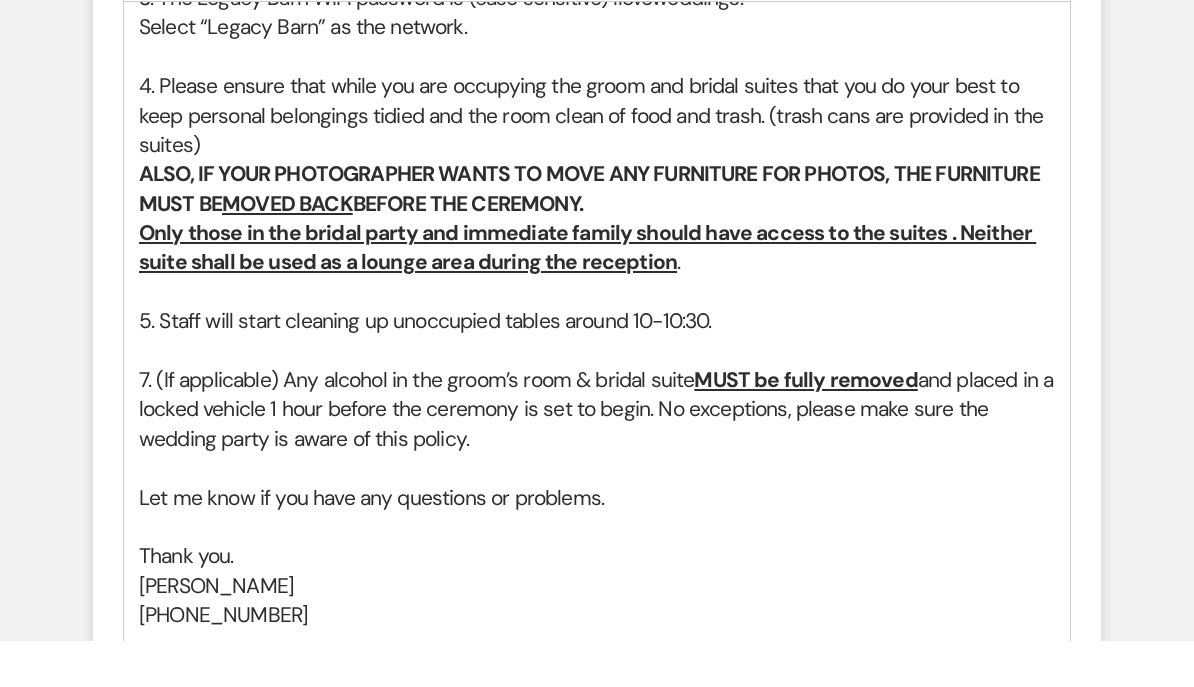 click on "5. Staff will start cleaning up unoccupied tables around 10-10:30." at bounding box center (425, 367) 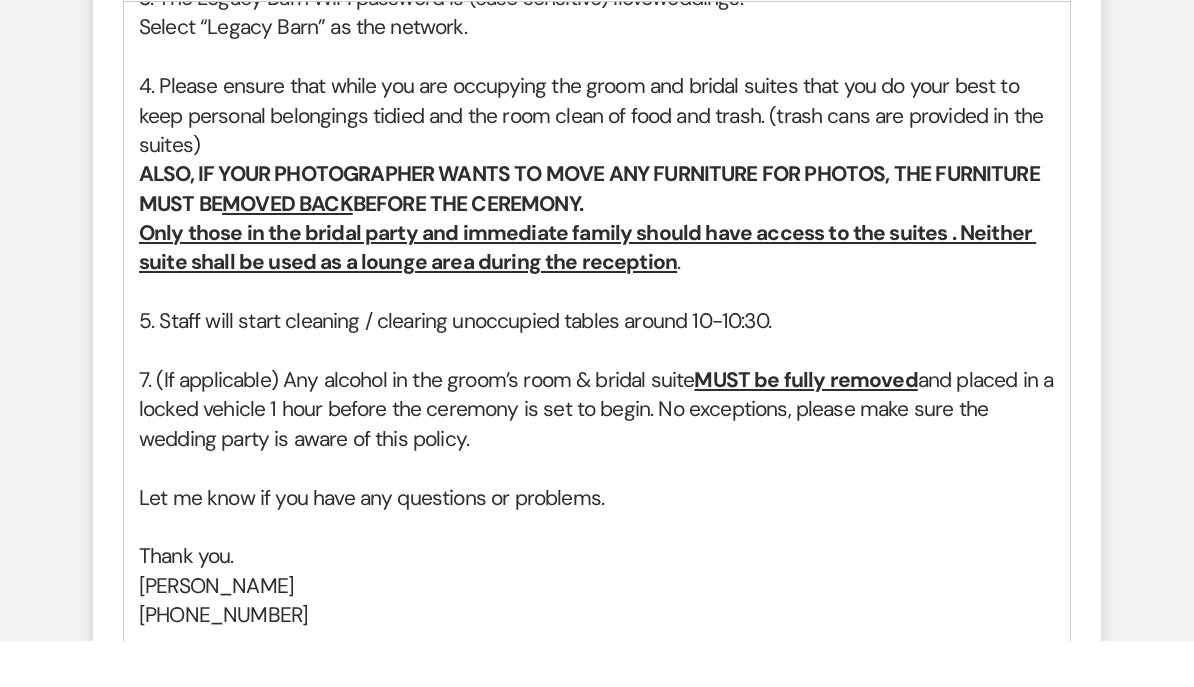 click on "7. (If applicable) Any alcohol in the groom’s room & bridal suite  MUST be fully removed  and placed in a locked vehicle 1 hour before the ceremony is set to begin. No exceptions, please make sure the wedding party is aware of this policy." at bounding box center [597, 456] 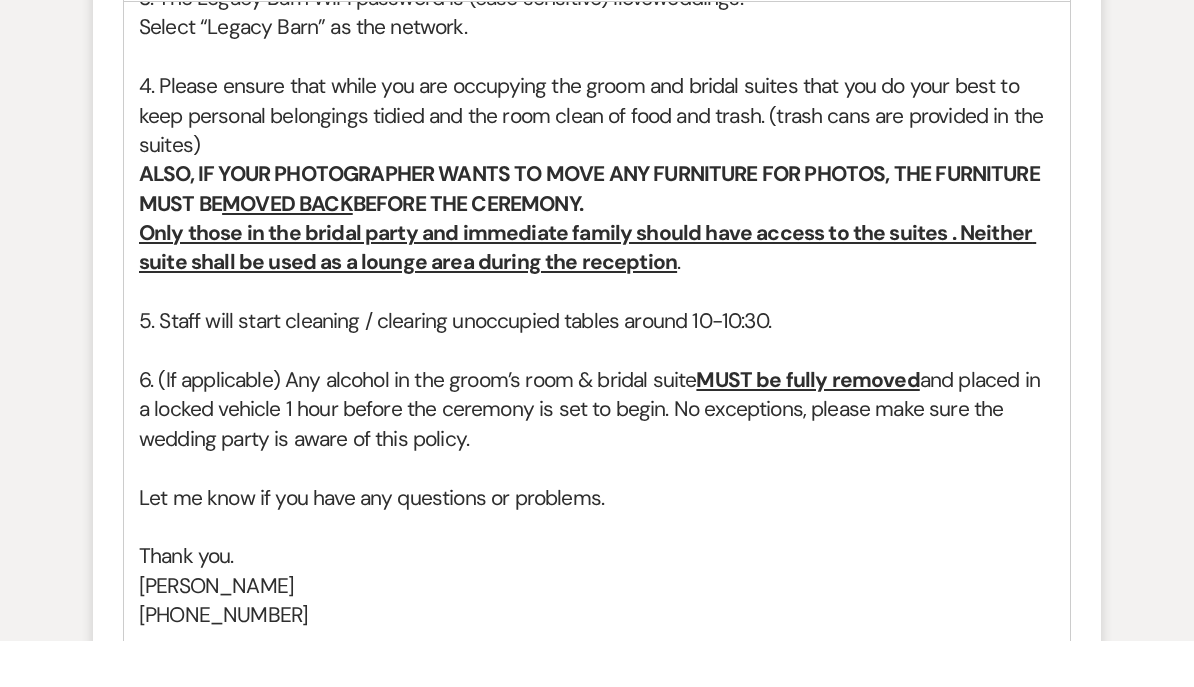 click on "6. (If applicable) Any alcohol in the groom’s room & bridal suite  MUST be fully removed  and placed in a locked vehicle 1 hour before the ceremony is set to begin. No exceptions, please make sure the wedding party is aware of this policy." at bounding box center (597, 456) 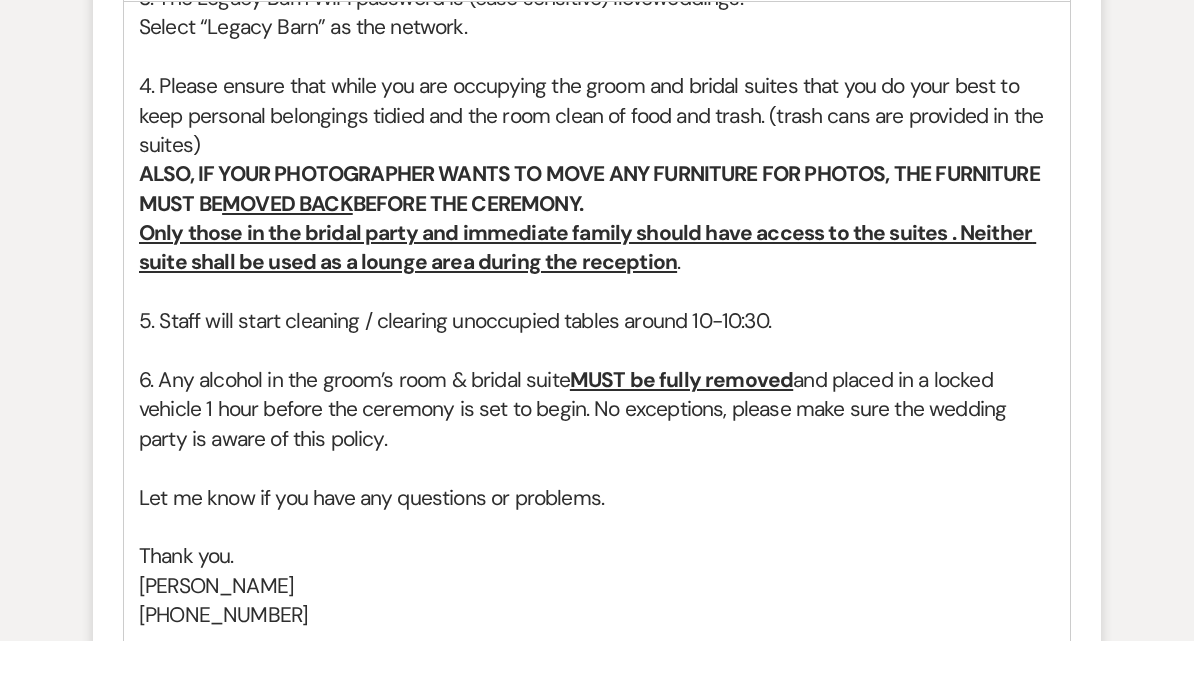 click on "5. Staff will start cleaning / clearing unoccupied tables around 10-10:30." at bounding box center (455, 367) 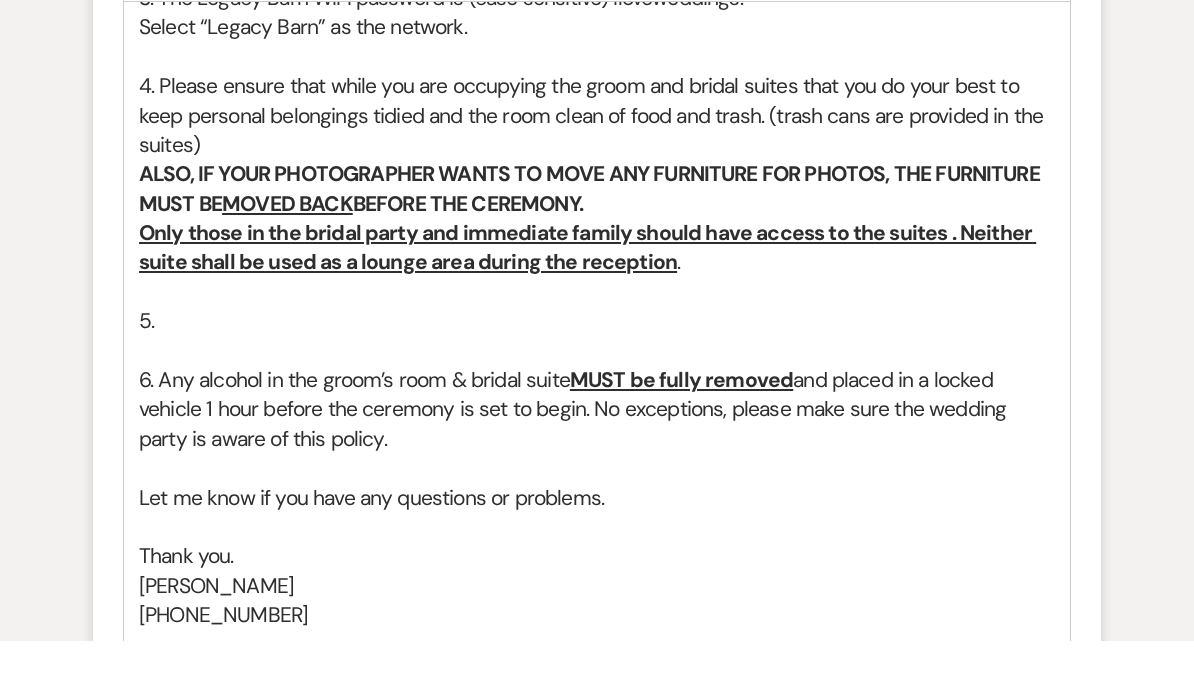 click on "6. Any alcohol in the groom’s room & bridal suite  MUST be fully removed  and placed in a locked vehicle 1 hour before the ceremony is set to begin. No exceptions, please make sure the wedding party is aware of this policy." at bounding box center (597, 456) 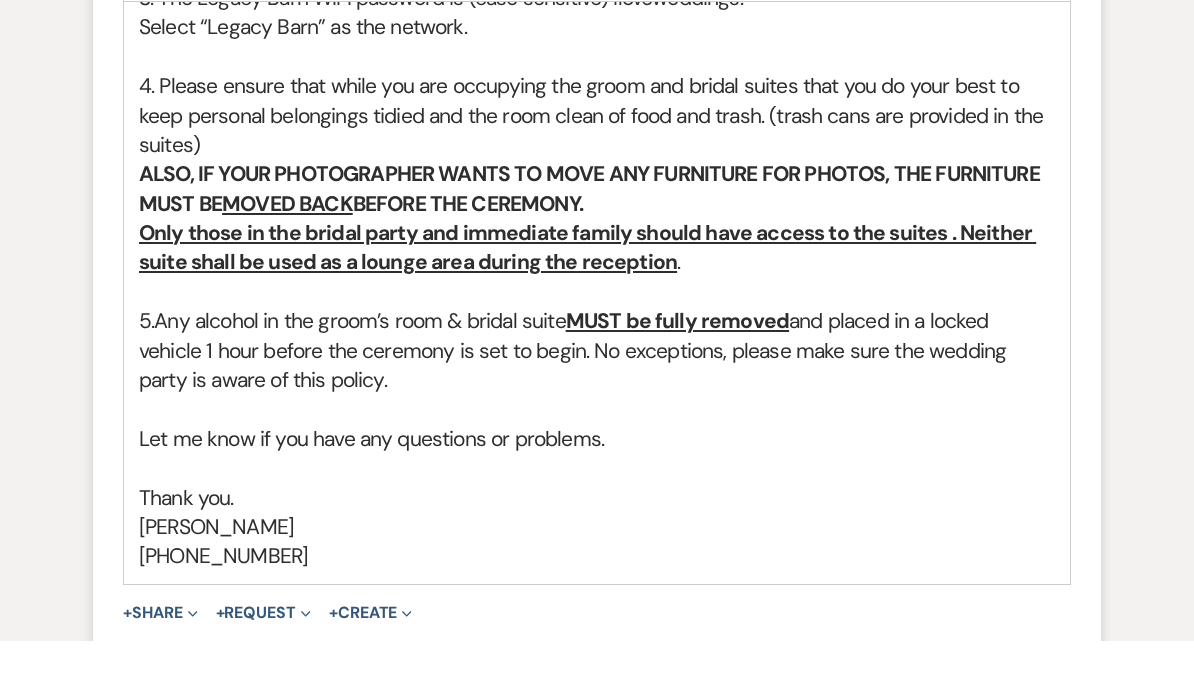 click on "5.  Any alcohol in the groom’s room & bridal suite  MUST be fully removed  and placed in a locked vehicle 1 hour before the ceremony is set to begin. No exceptions, please make sure the wedding party is aware of this policy." at bounding box center [597, 397] 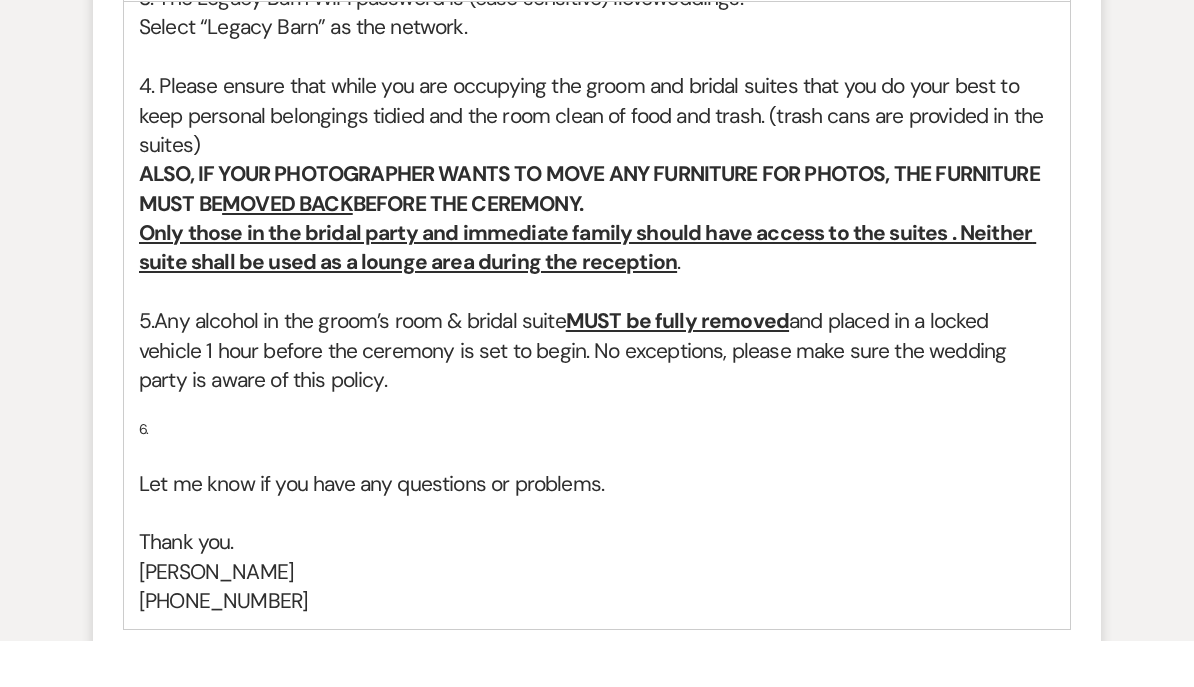 click on "6." at bounding box center (597, 475) 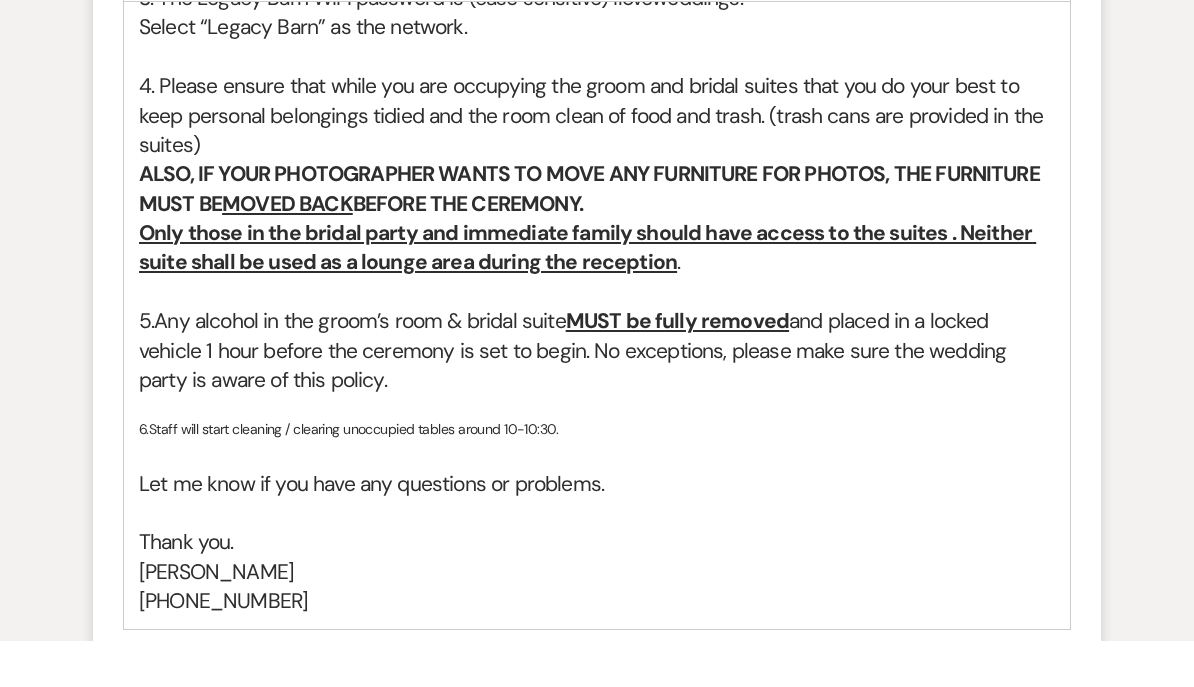 click on "Good morning - HAPPY WEDDING DAY!!! We are hopeful for a beautiful day! [PERSON_NAME] will be arriving when you do, so she will unlock the doors. Also, no parking next to the kitchen/office entrances as this will be used for staff and caterer parking.  2. The access codes for the bride/groom rooms are the same - 580000 Instructions:       1. Hit the center of the keypad to light it up.       2. Put in the access code.       3. Hit the check mark. (If you mistype the code three times in a row, it will lock you out.) 3. The Legacy Barn WIFI password is (case sensitive) Iloveweddings.  Select “Legacy Barn” as the network.  4. Please ensure that while you are occupying the groom and bridal suites that you do your best to keep personal belongings tidied and the room clean of food and trash. (trash cans are provided in the suites) ALSO, IF YOUR PHOTOGRAPHER WANTS TO MOVE ANY FURNITURE FOR PHOTOS, THE FURNITURE MUST BE  MOVED BACK  BEFORE THE CEREMONY. . 5.  Any alcohol in the groom’s room & bridal suite  6." at bounding box center (597, 143) 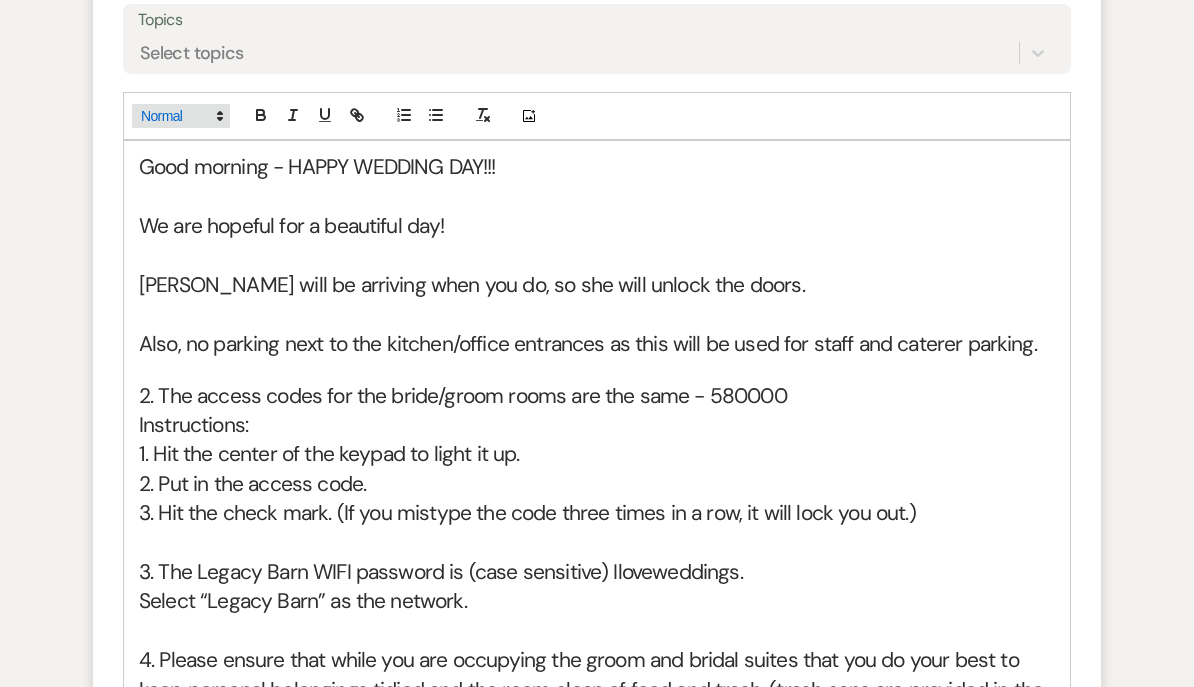 click at bounding box center (181, 116) 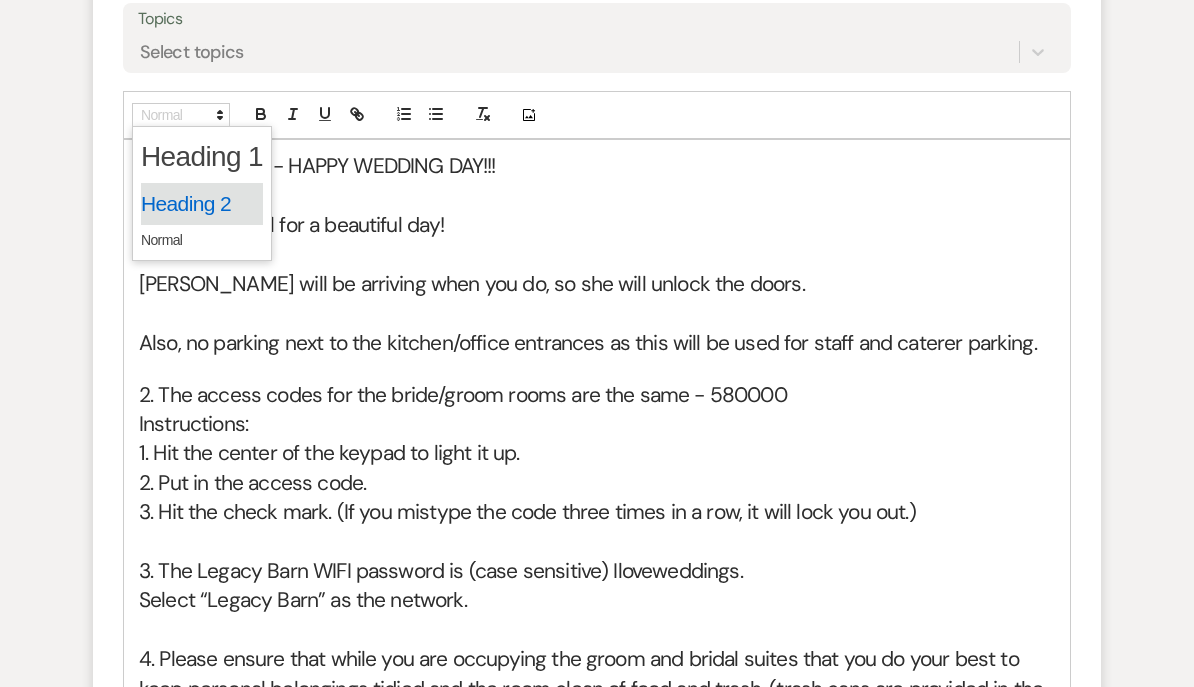 click at bounding box center [202, 204] 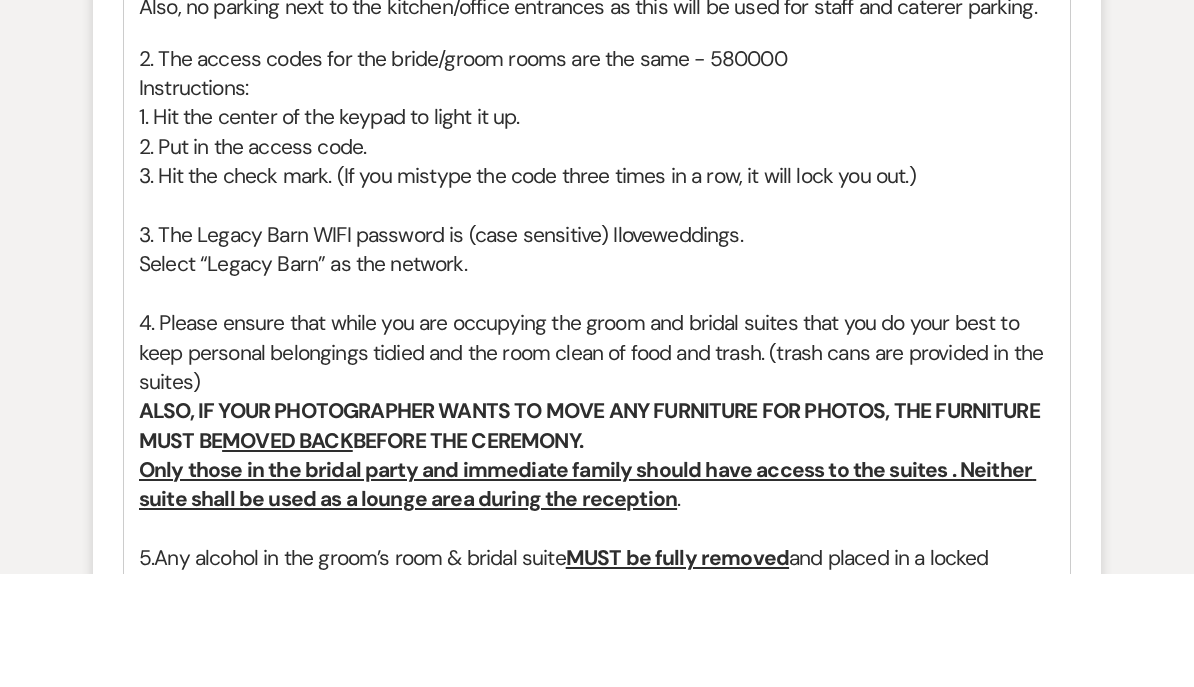 scroll, scrollTop: 1195, scrollLeft: 0, axis: vertical 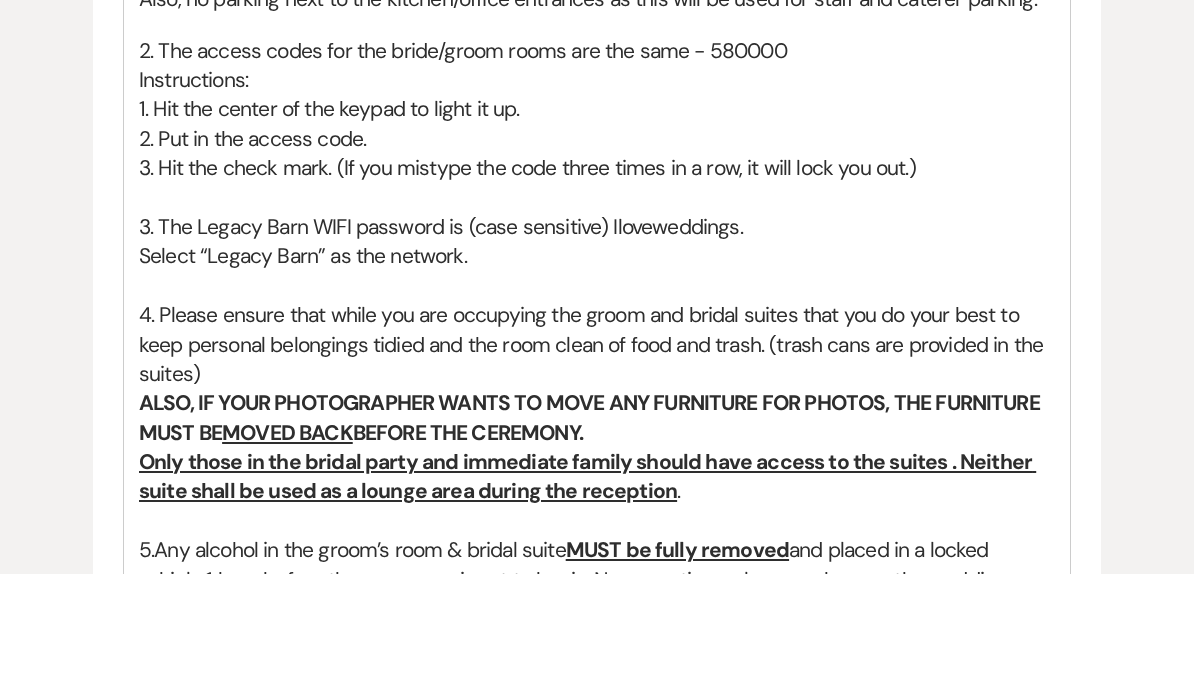 click on "Event Messages   Log Log Message +  New Message Communicate with  clients  by clicking "New Message" or replying to an existing message thread. Filter by topics... New Message New Message   X Saving draft... Recipients* Planning Portal Users   ( [PERSON_NAME], [PERSON_NAME] )   Insert Template   -- Documents for Conversion Planning Portal Introduction  Initial Inquiry Response Tour Request Response Follow Up After Tour Contract MASTER 2nd Tour Request Response Initial Inquiry for Other Events Response Invoice for Rental Agreement Existing bookings Weven Planning Portal Introduction  Invoice for Rental Agreement for already booked couples Vendor Response Copy of Contract for Review 2nd or 3rd Follow Up After Tour Facebook Group Payment Received Task Reminder The Details More Dates Available! Week of Wedding Linen Invoice Access codes Payment Reminder  Venmo info To Do List Planning Portal Introduction - Corporate event  Linens Tour Dates Added Scheduling Link Access codes Day-Of Coordination Google review" at bounding box center [597, 636] 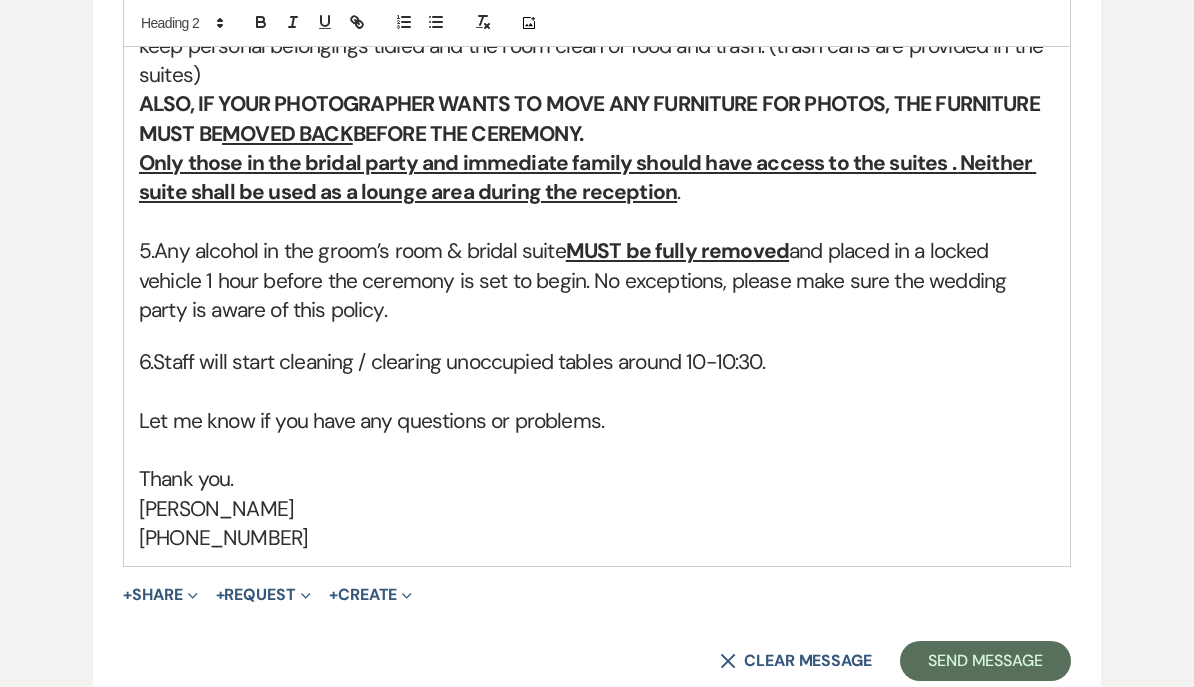 scroll, scrollTop: 1607, scrollLeft: 0, axis: vertical 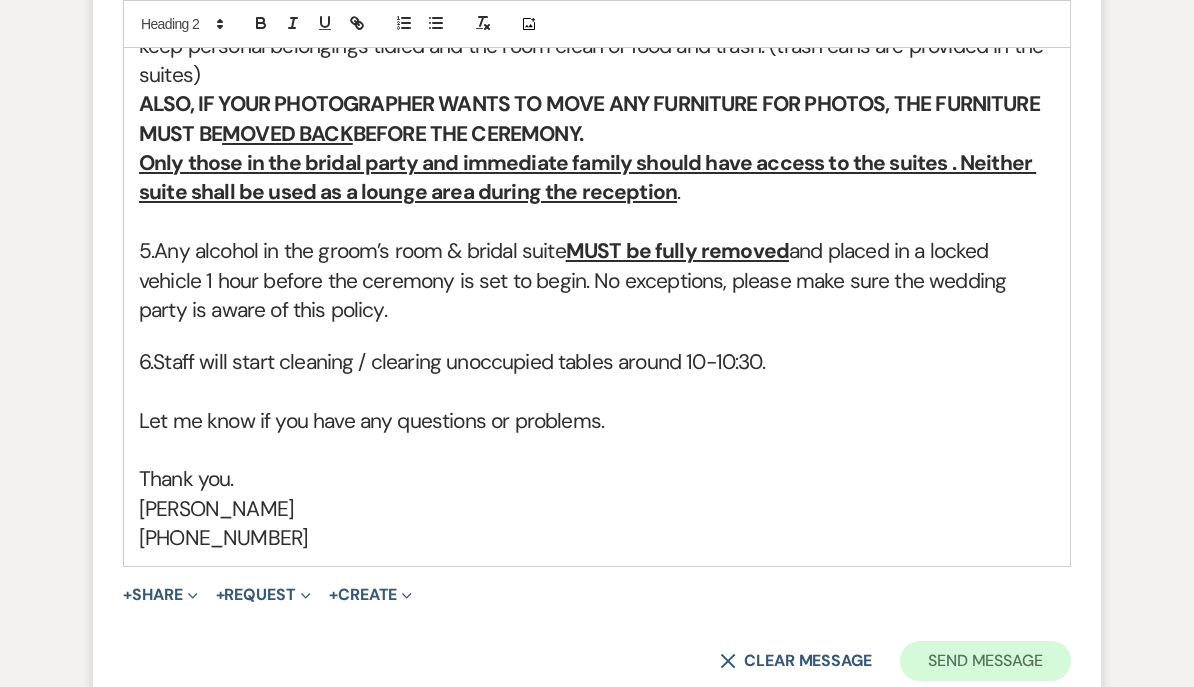 click on "Send Message" at bounding box center [985, 661] 